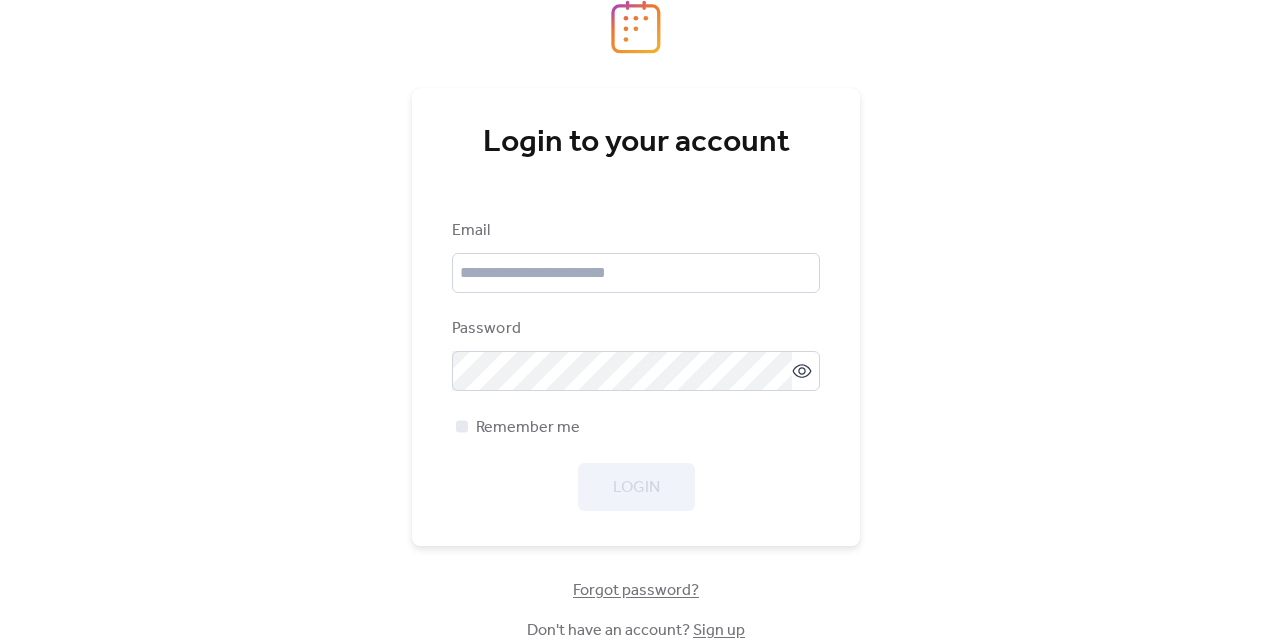 scroll, scrollTop: 0, scrollLeft: 0, axis: both 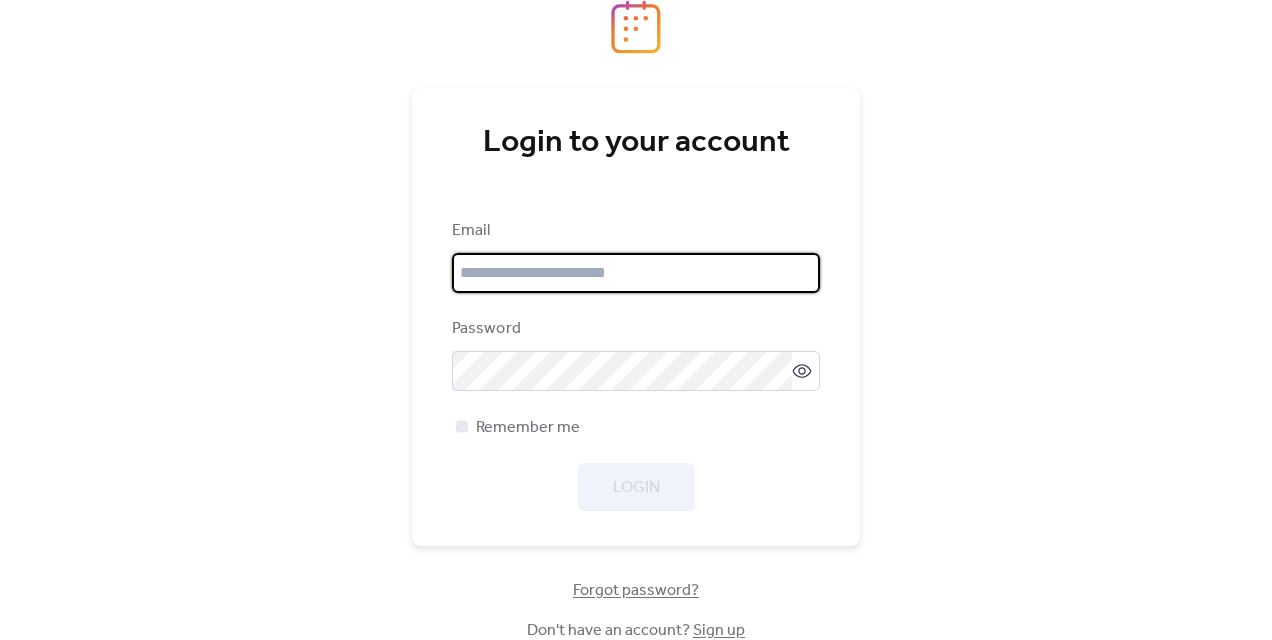 click at bounding box center (636, 273) 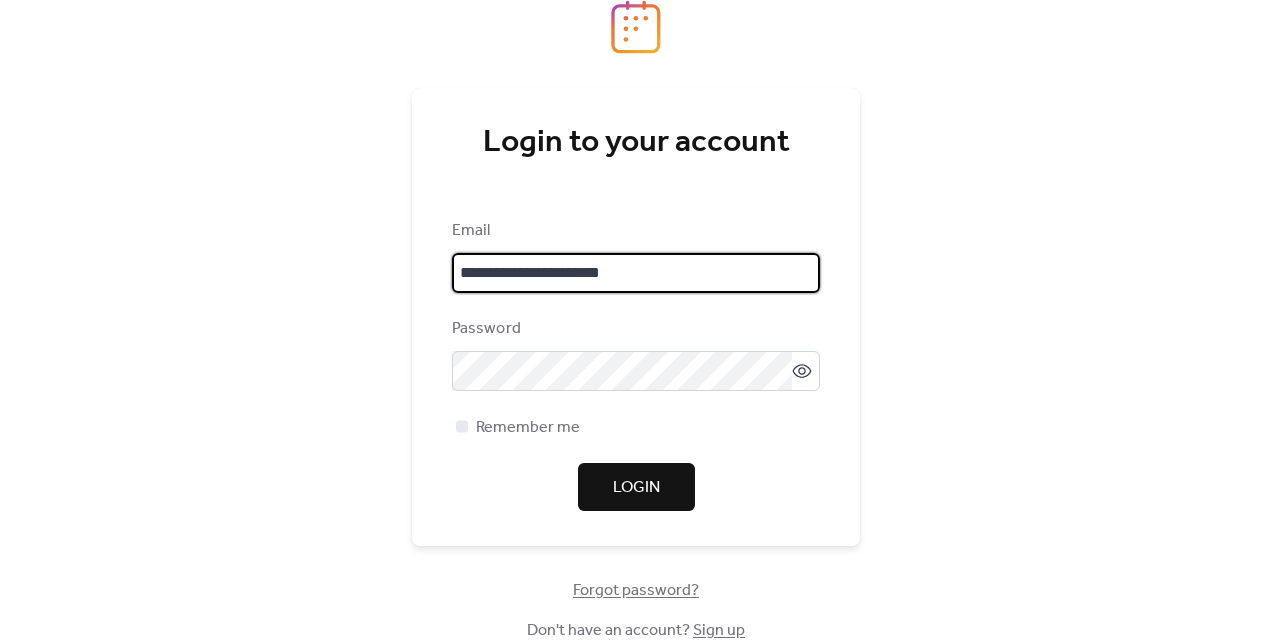 type on "**********" 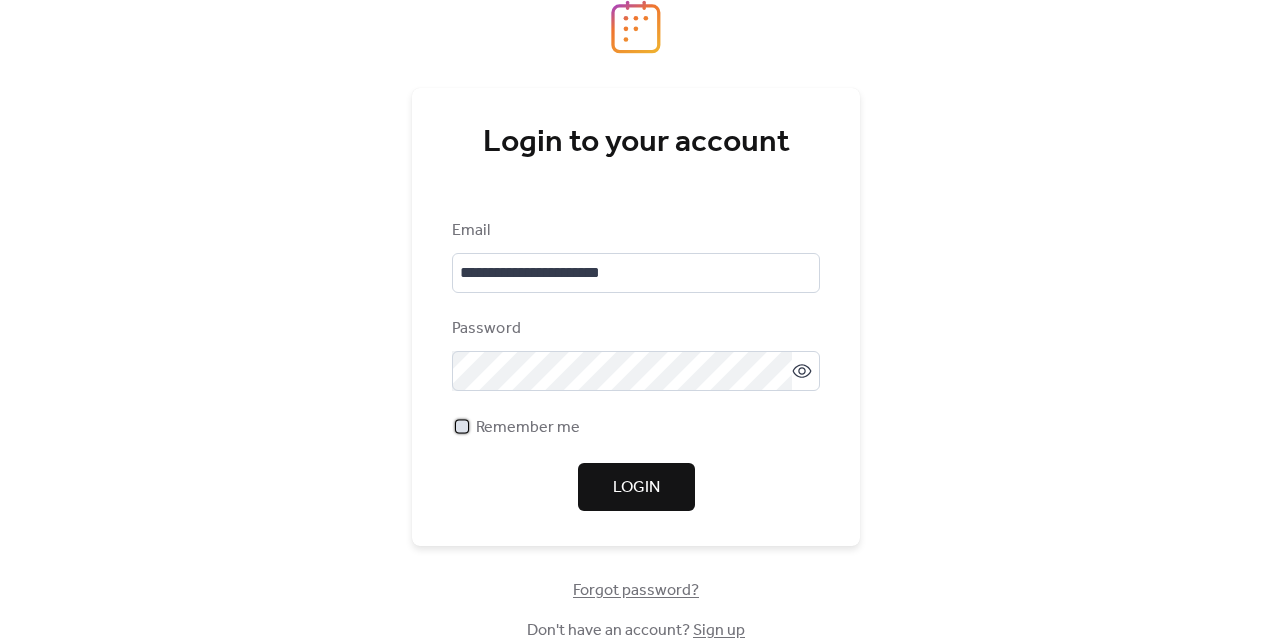 click at bounding box center [462, 426] 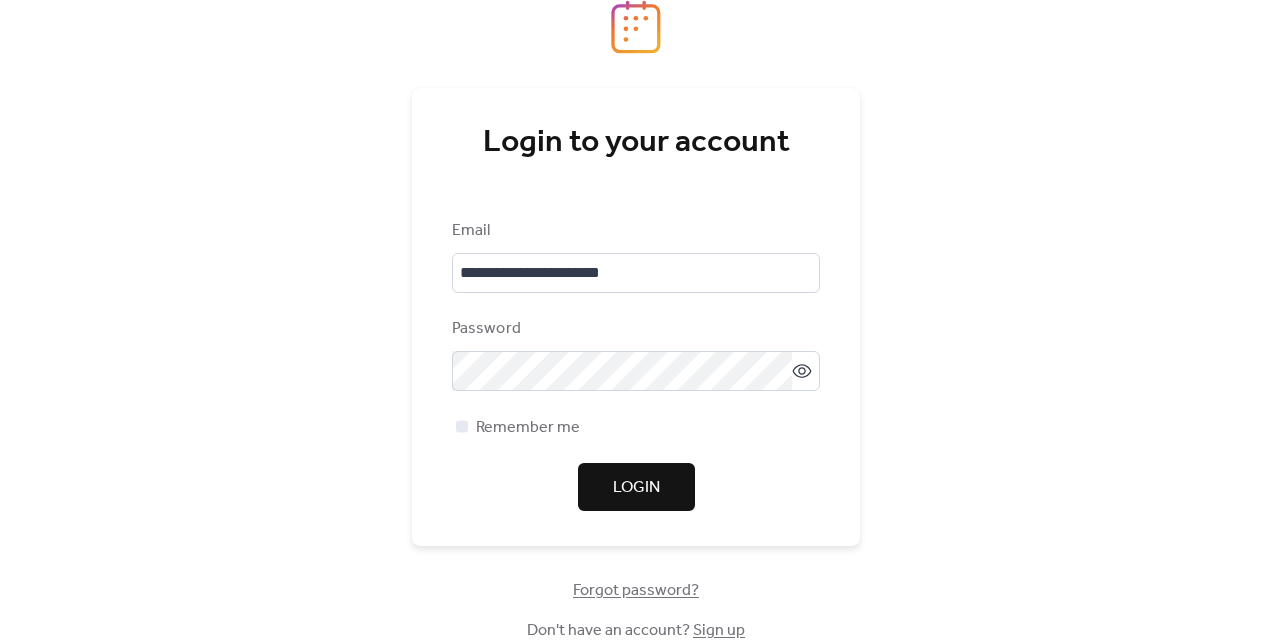 click on "Login" at bounding box center [636, 488] 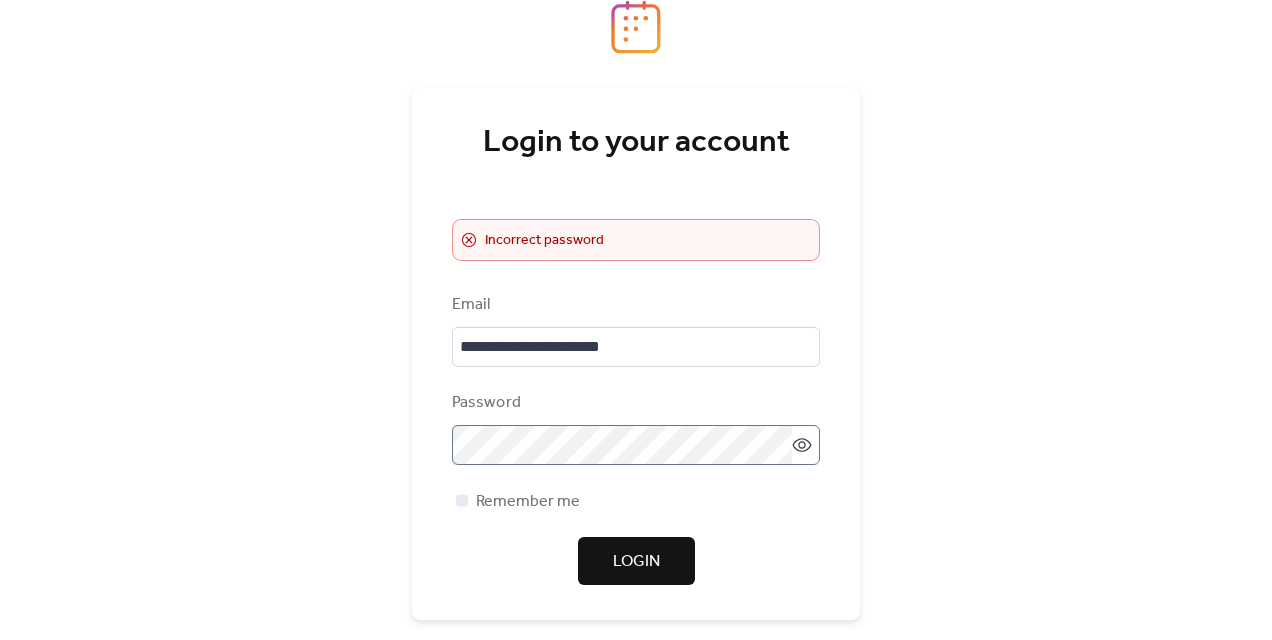 click 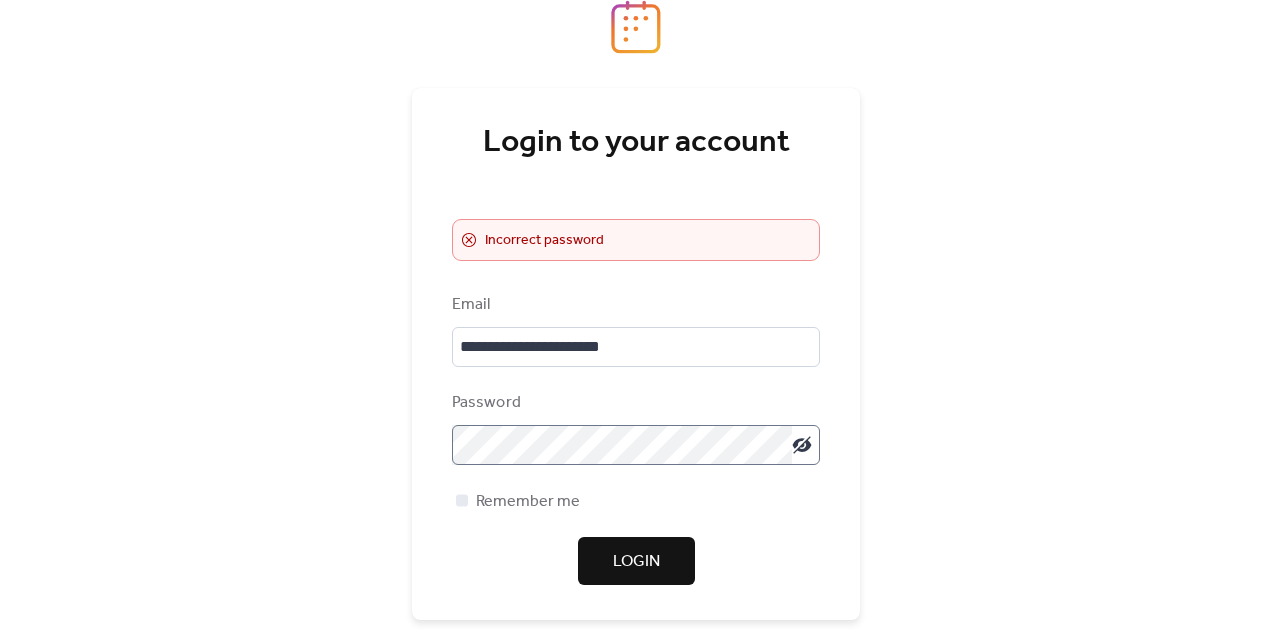 click on "Login" at bounding box center [636, 562] 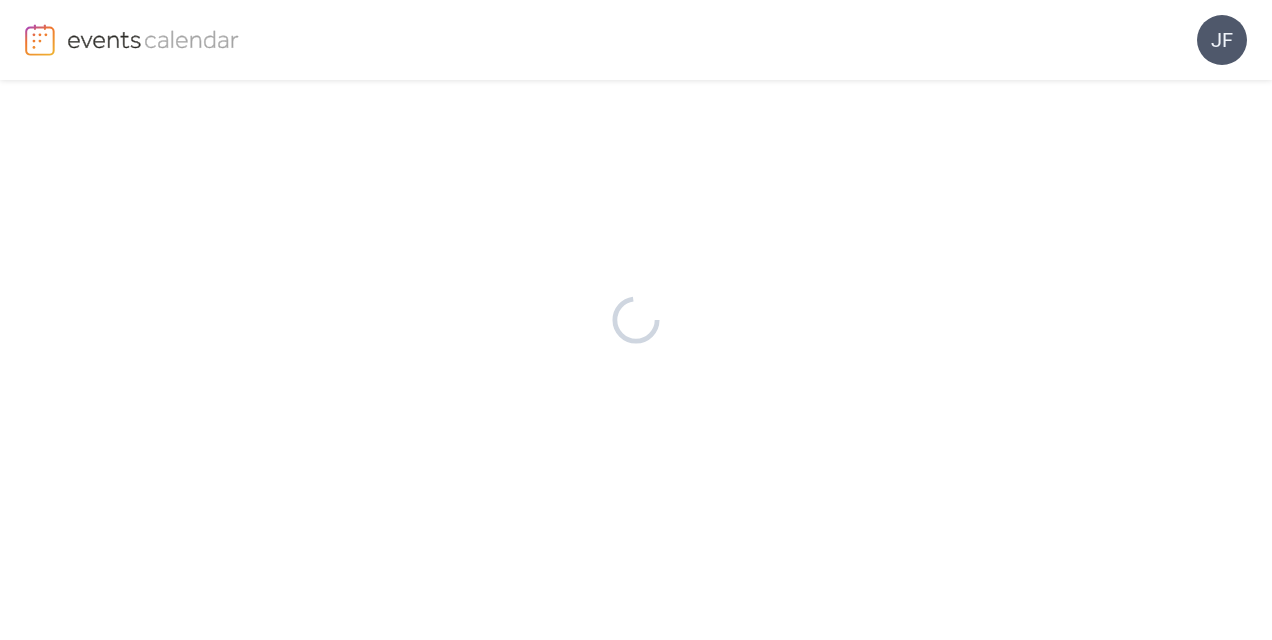 scroll, scrollTop: 0, scrollLeft: 0, axis: both 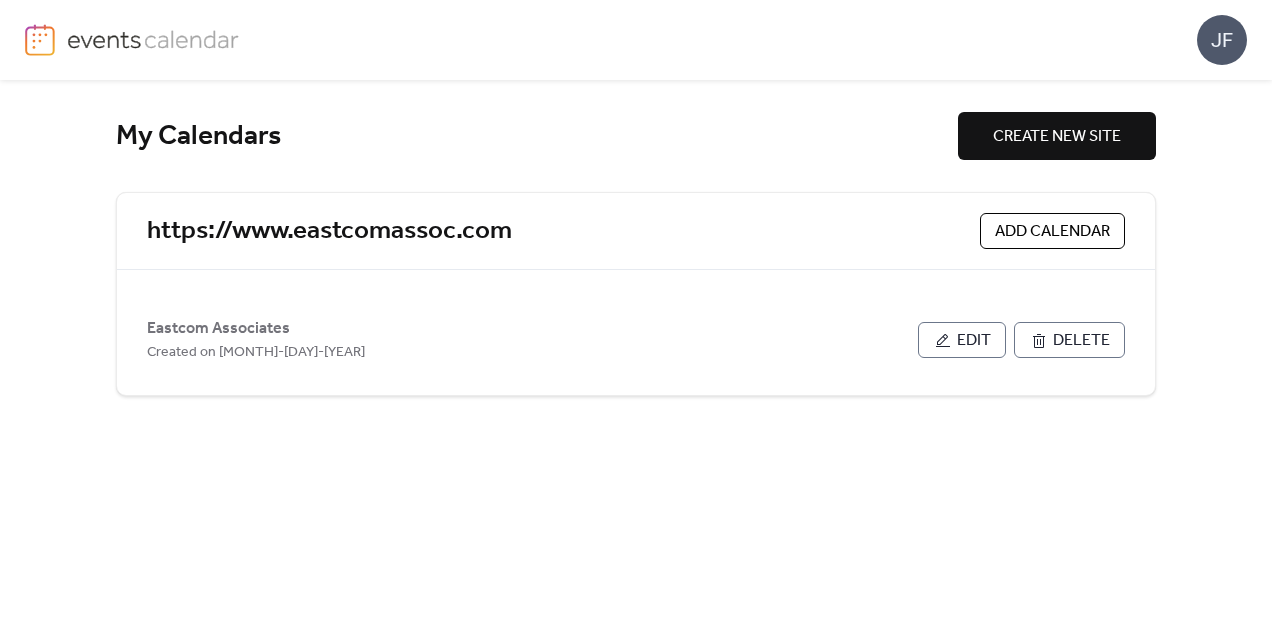 drag, startPoint x: 1215, startPoint y: 0, endPoint x: 1237, endPoint y: 222, distance: 223.08743 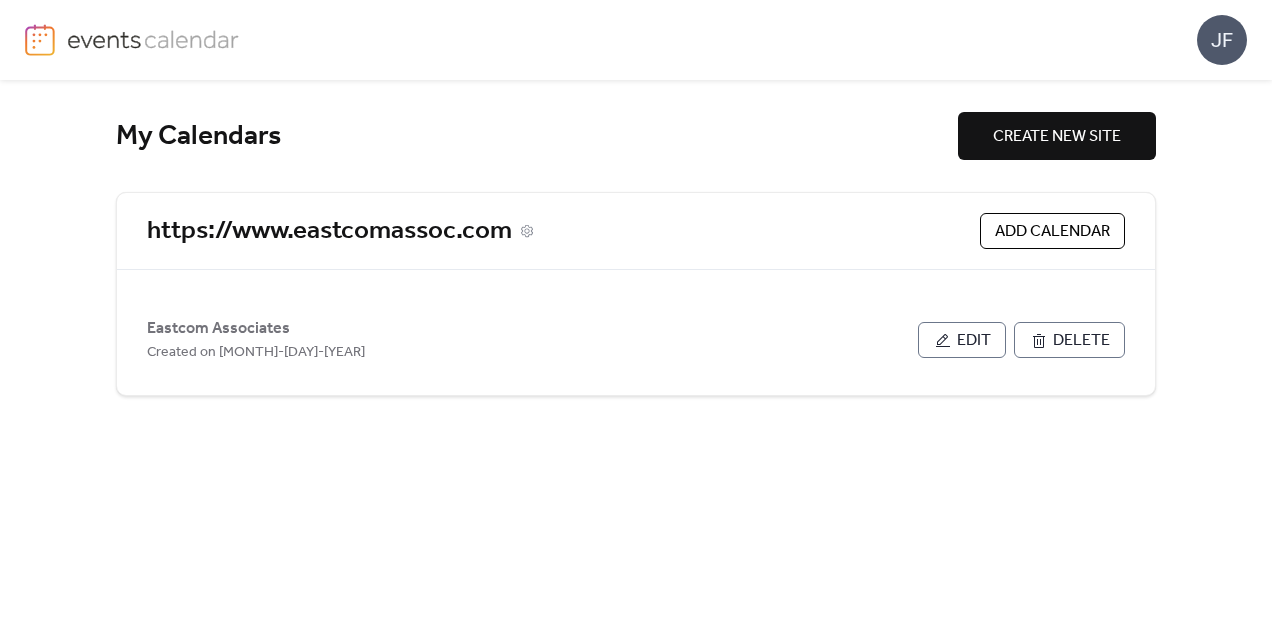 click on "https://www.eastcomassoc.com" at bounding box center [329, 231] 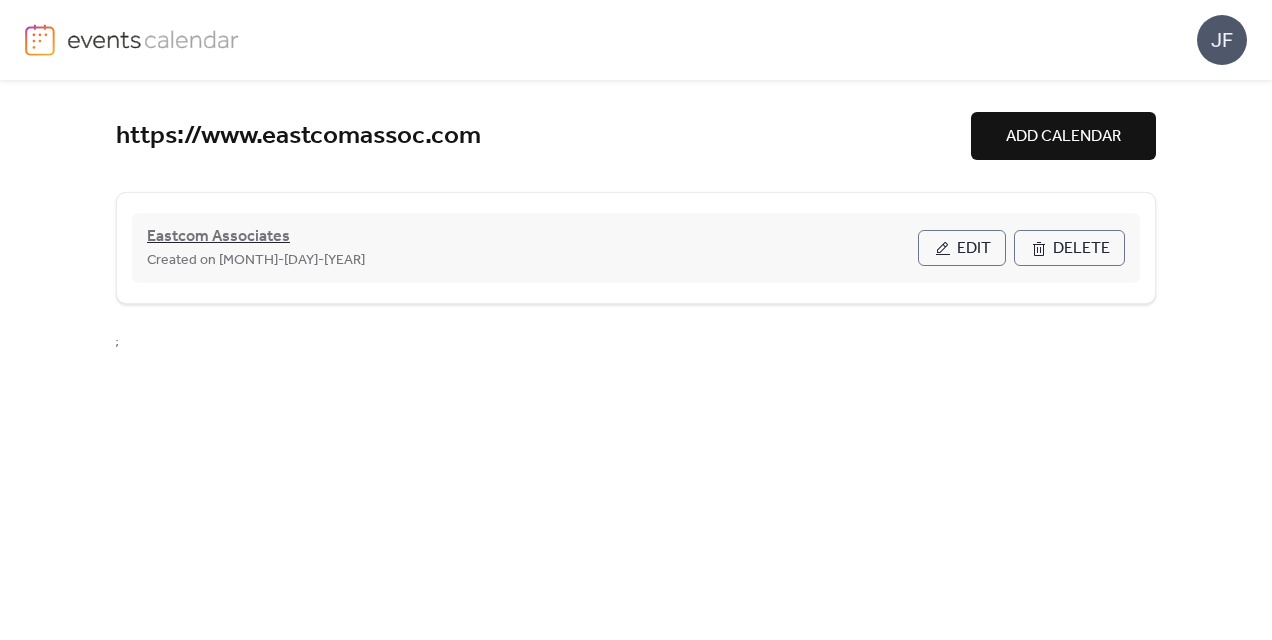 click on "Eastcom Associates" at bounding box center (218, 237) 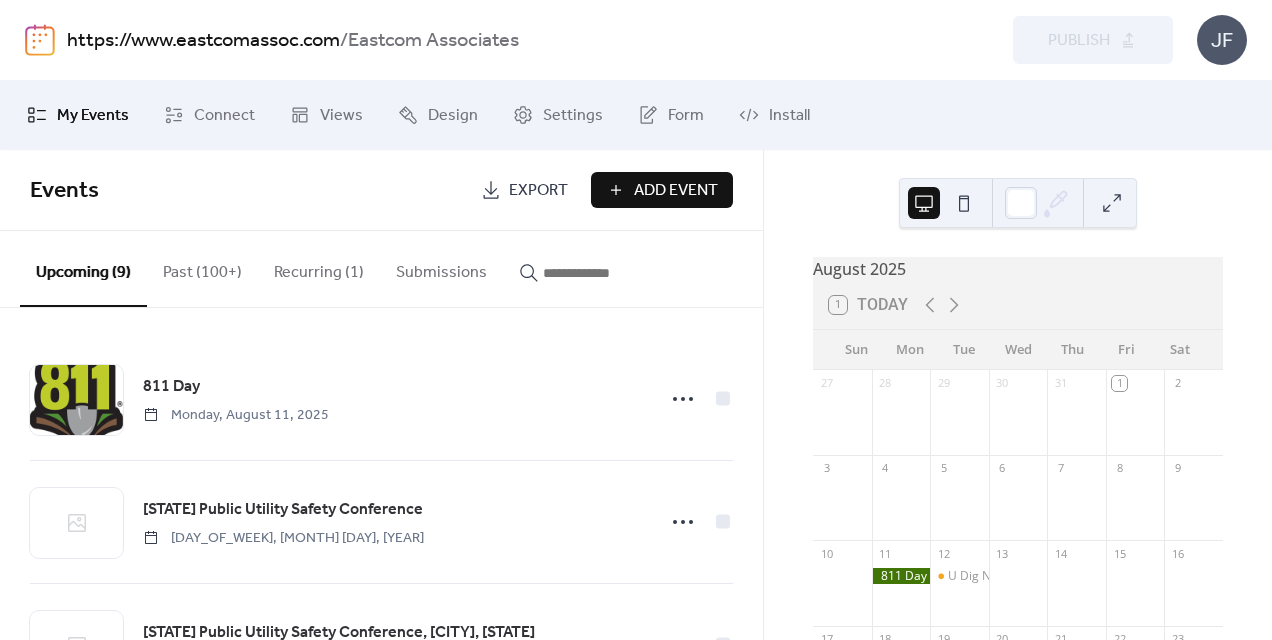 click on "Add Event" at bounding box center [676, 191] 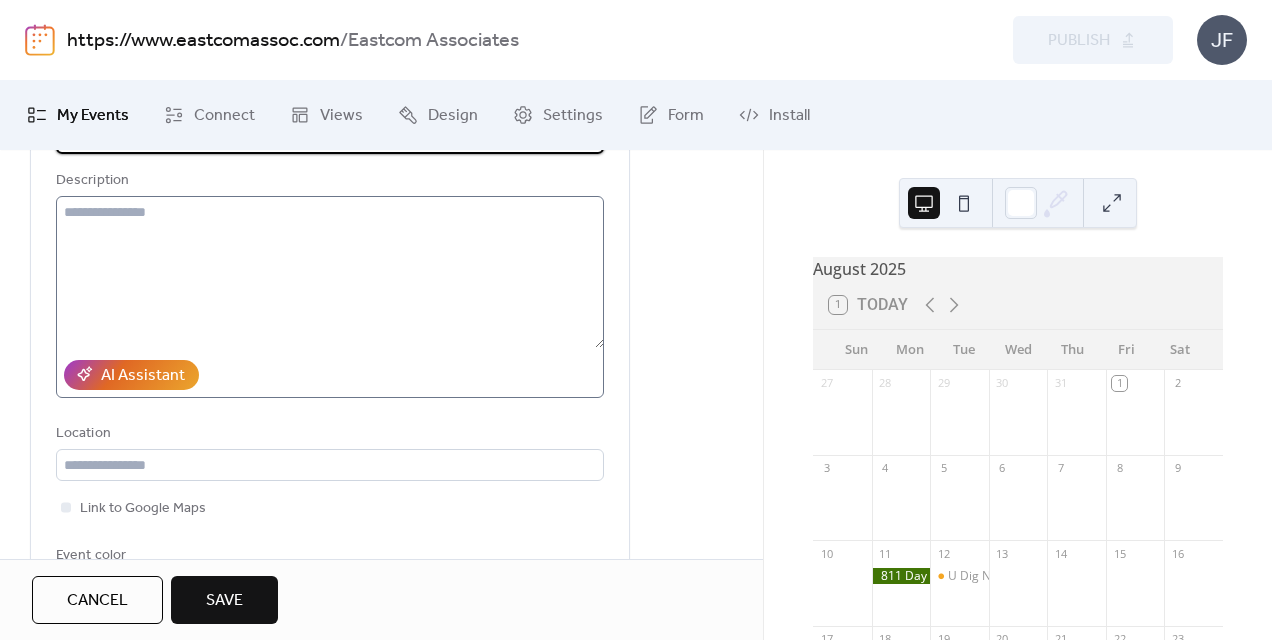 scroll, scrollTop: 200, scrollLeft: 0, axis: vertical 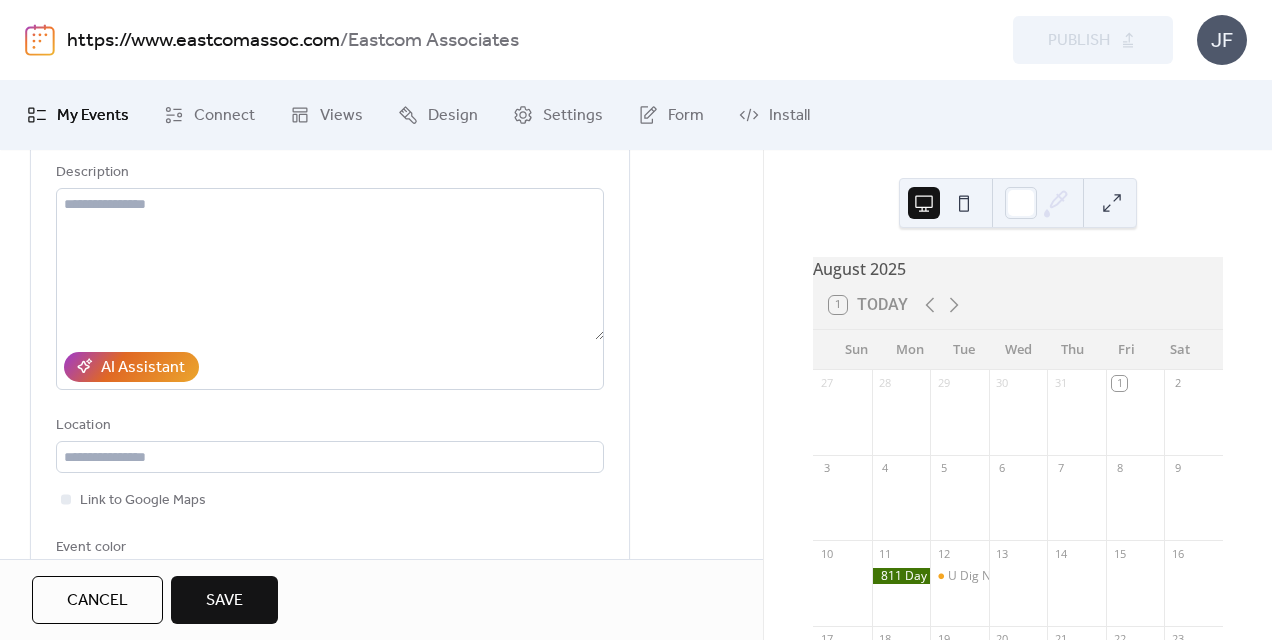 type on "**********" 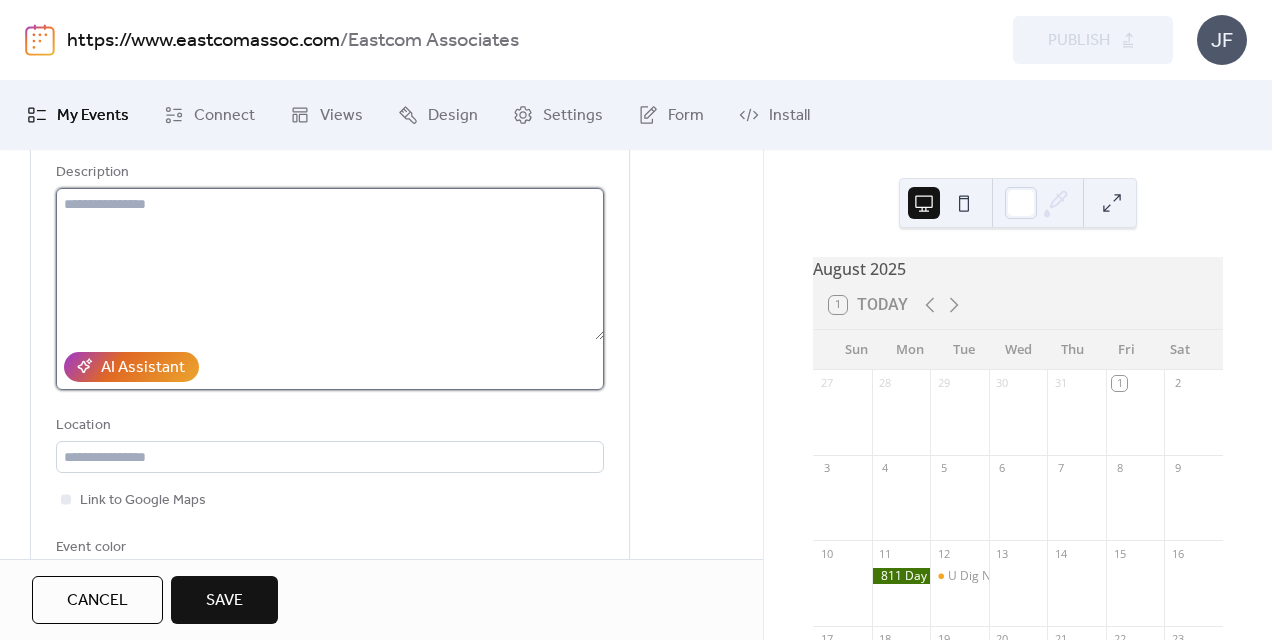 click at bounding box center (330, 264) 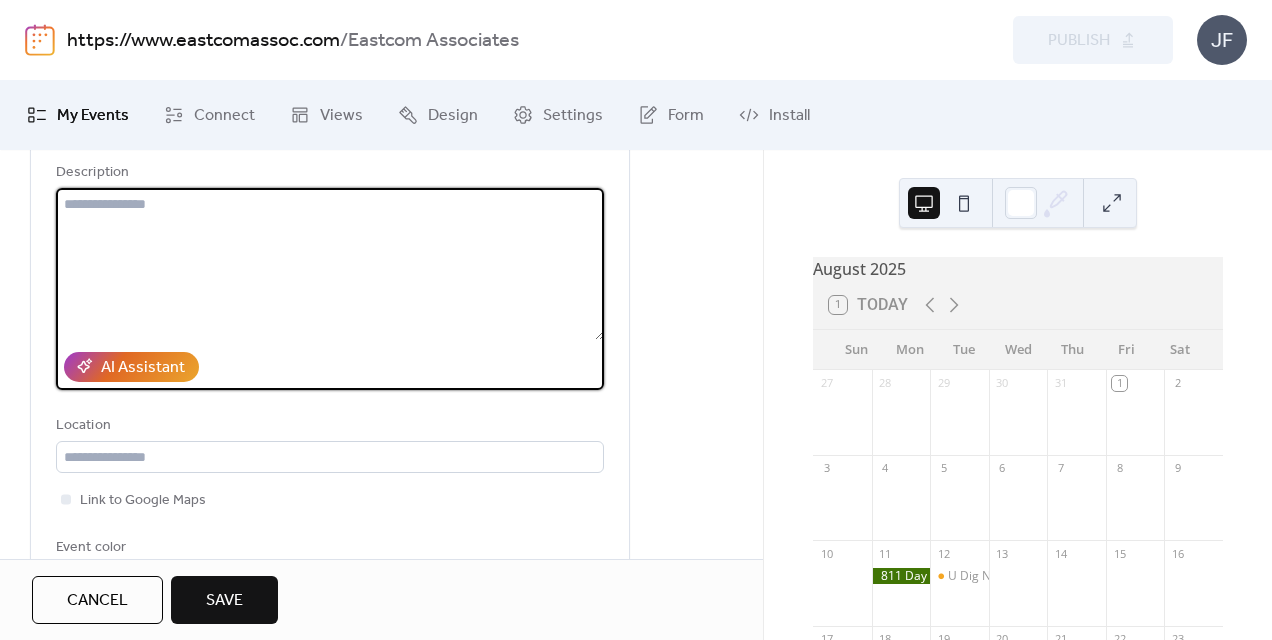 paste on "**********" 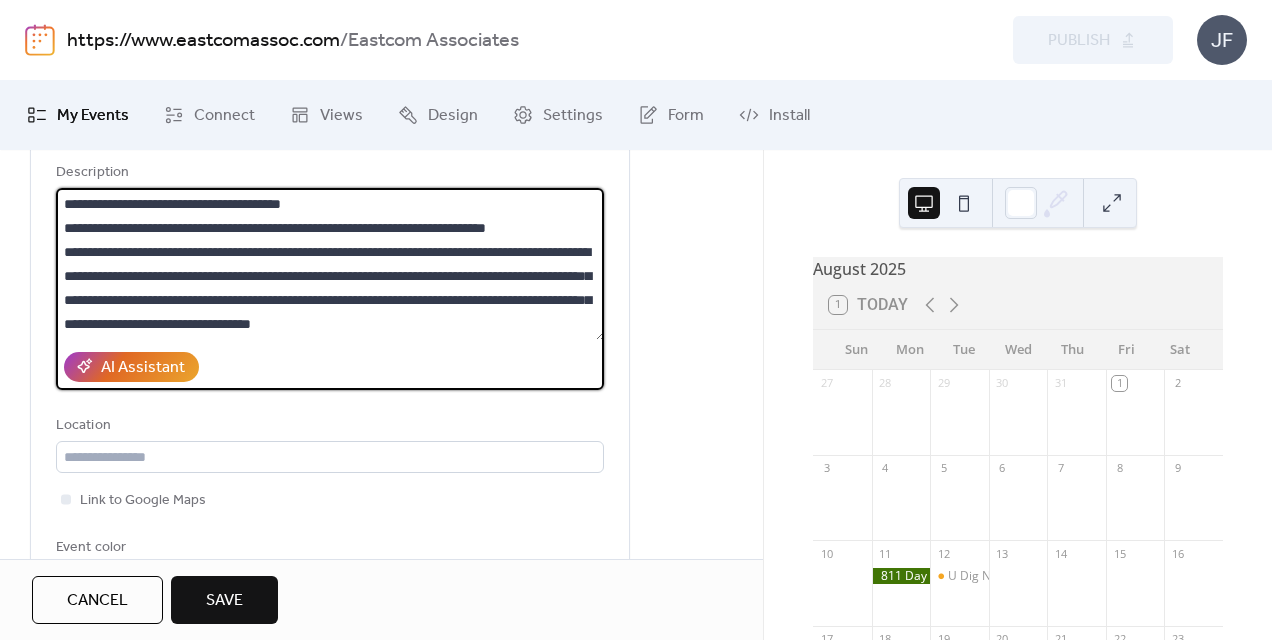 scroll, scrollTop: 21, scrollLeft: 0, axis: vertical 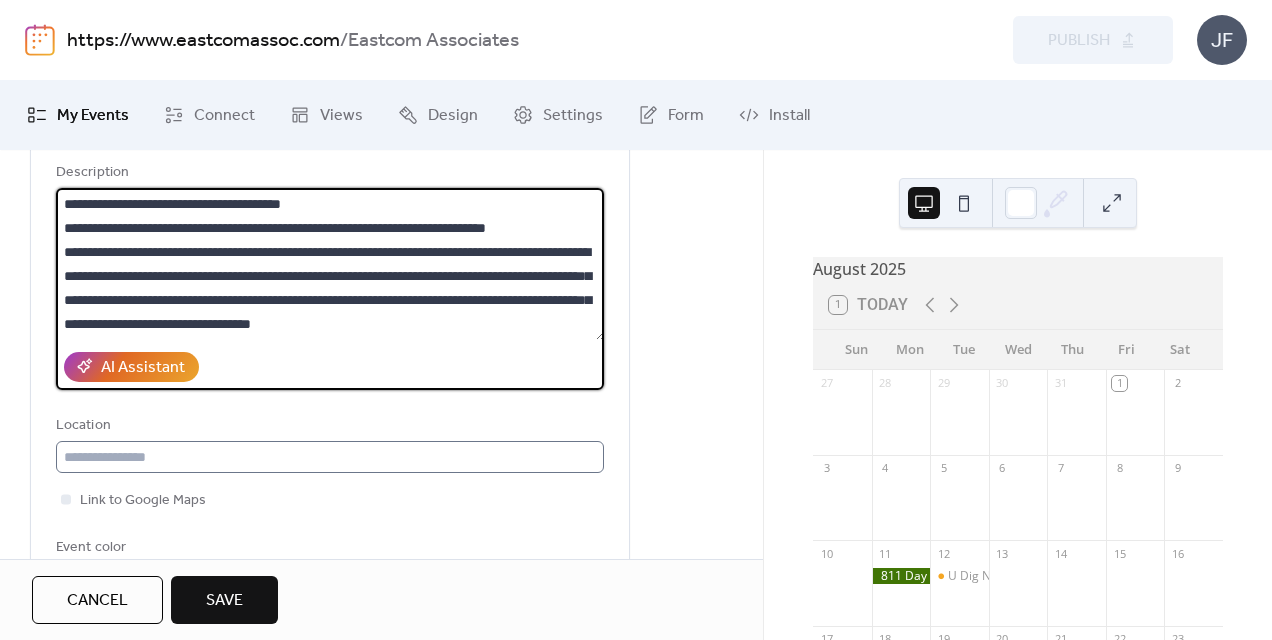 type on "**********" 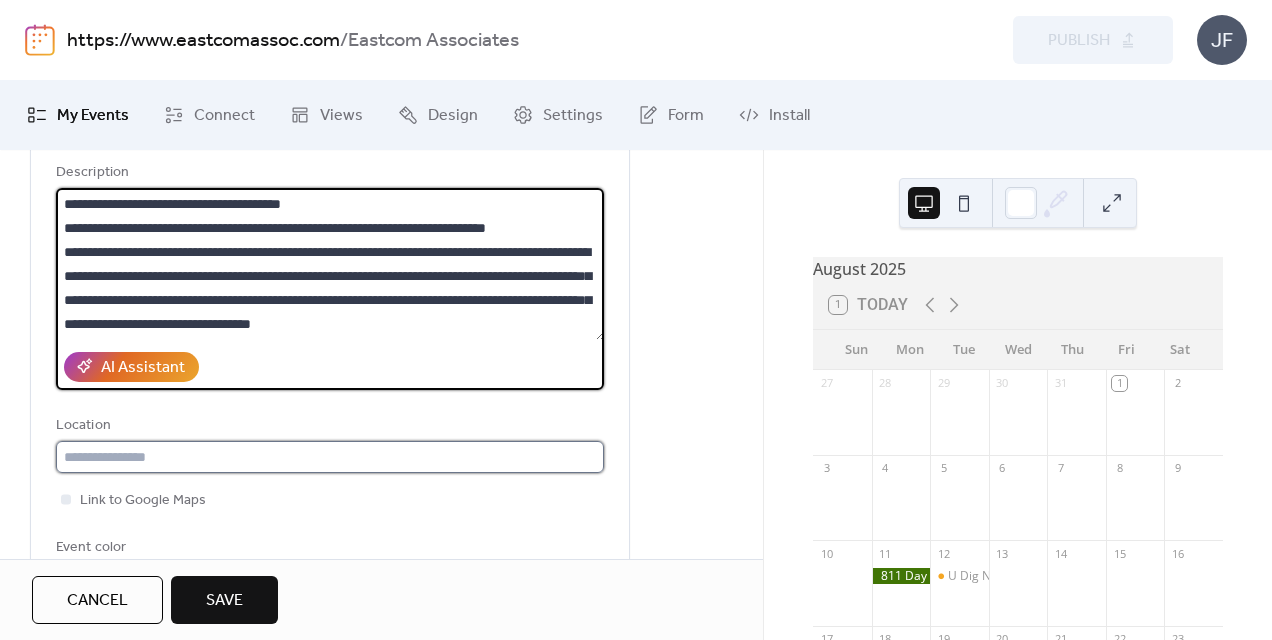 click at bounding box center [330, 457] 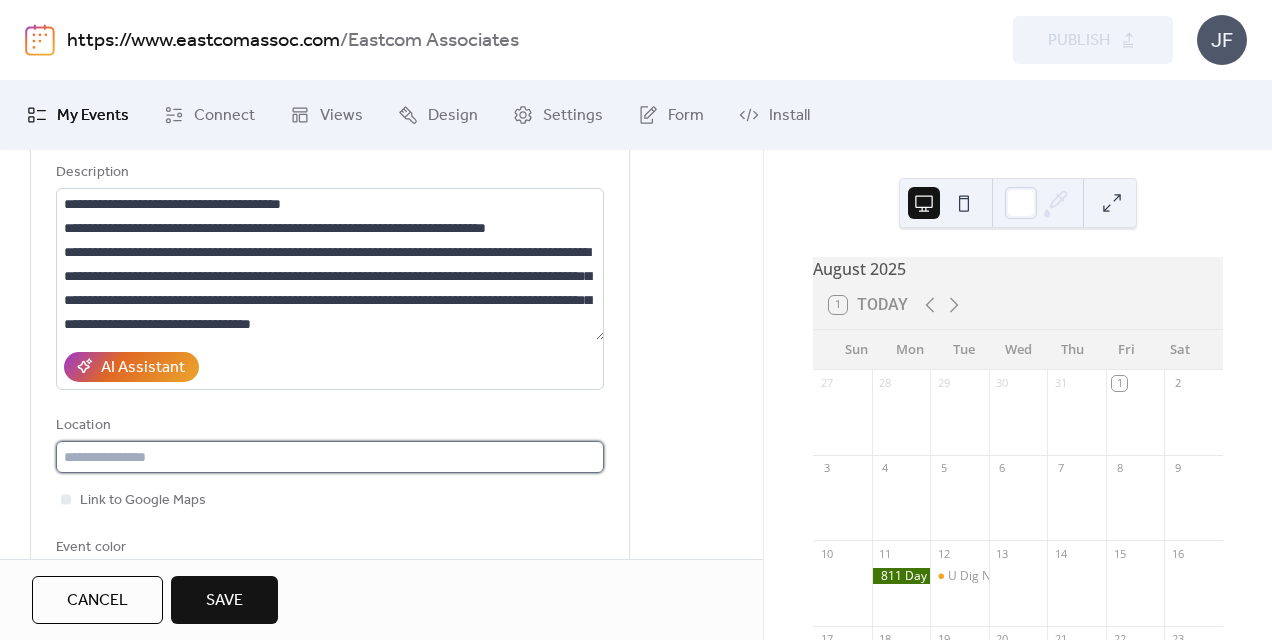 click at bounding box center (330, 457) 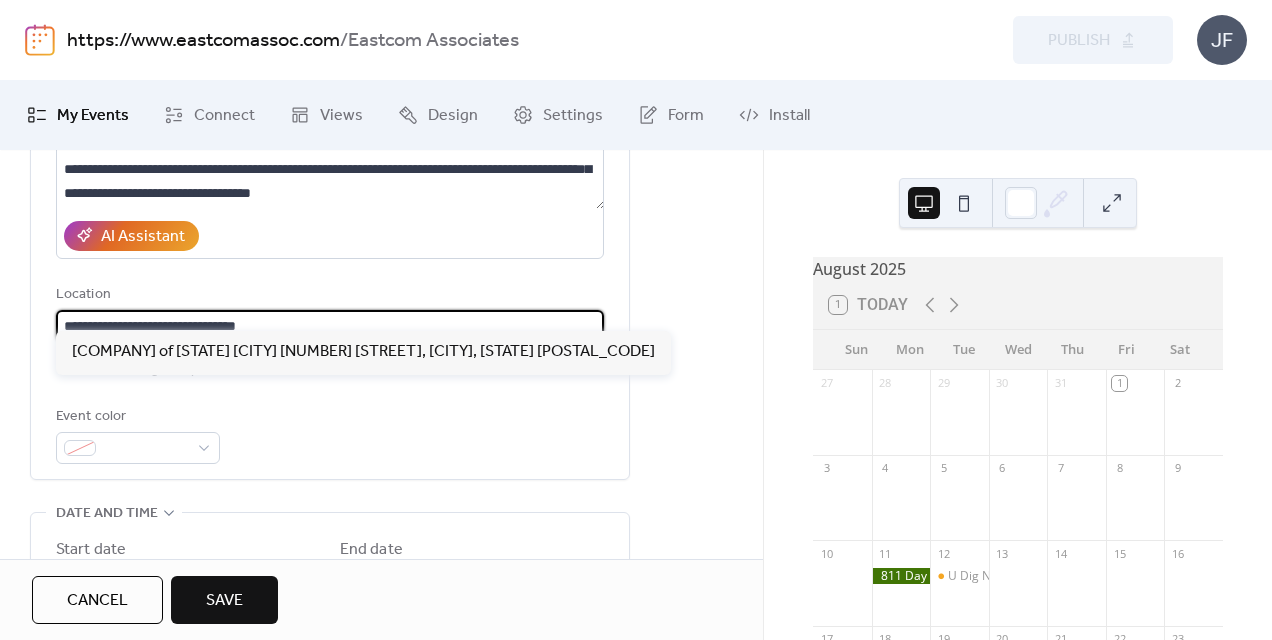 scroll, scrollTop: 300, scrollLeft: 0, axis: vertical 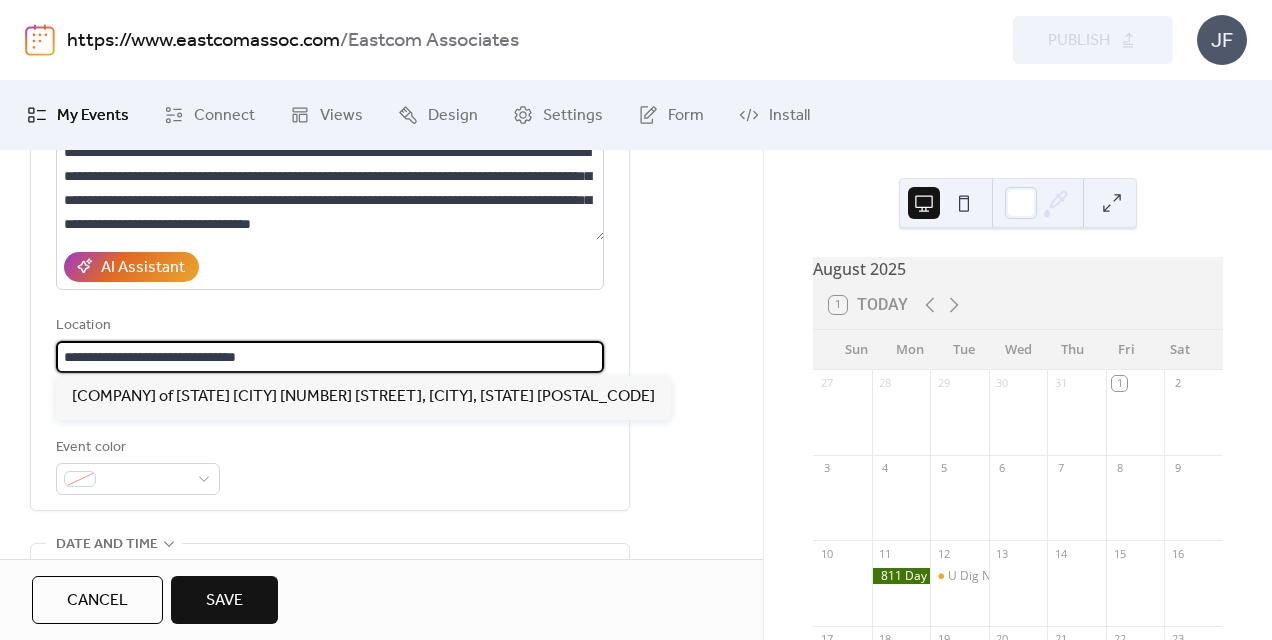 click on "**********" at bounding box center (330, 357) 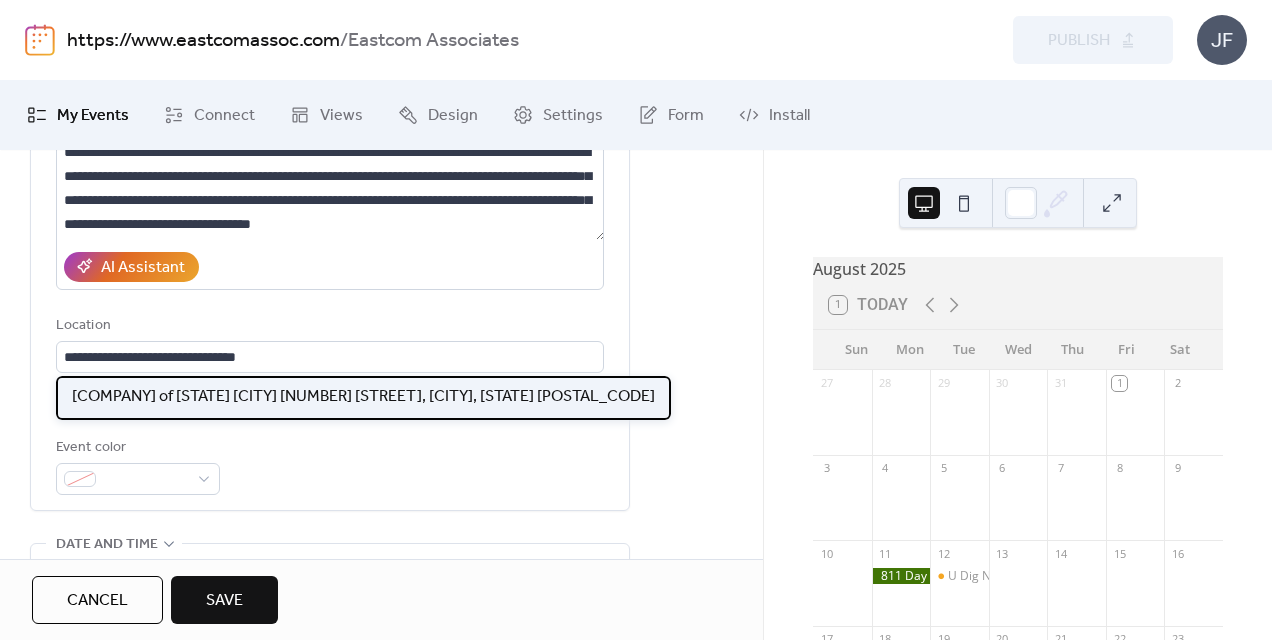 click on "[COMPANY] of [STATE] [CITY] [NUMBER] [STREET], [CITY], [STATE] [POSTAL_CODE]" at bounding box center (363, 397) 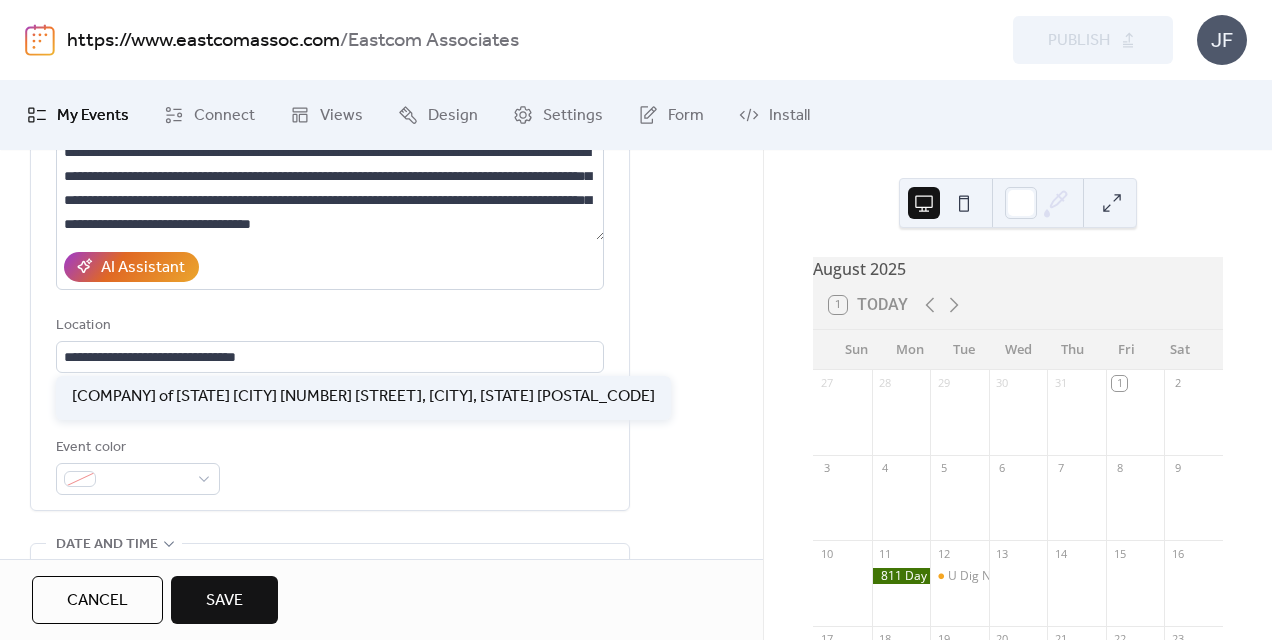 type on "**********" 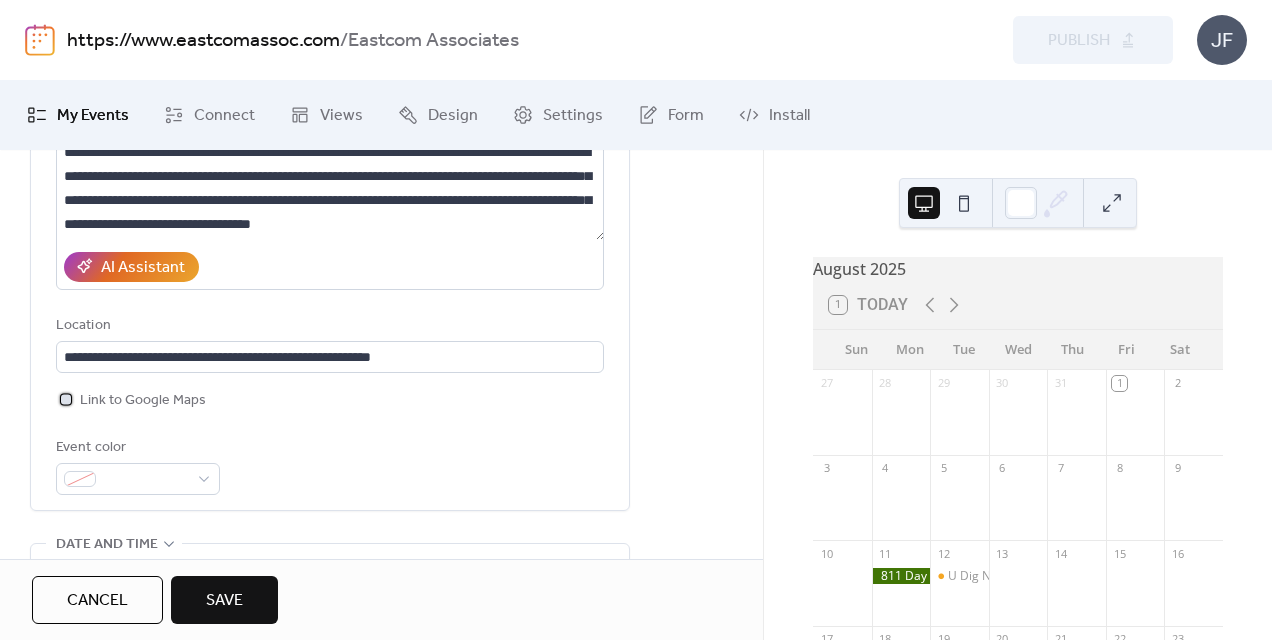 click at bounding box center (66, 399) 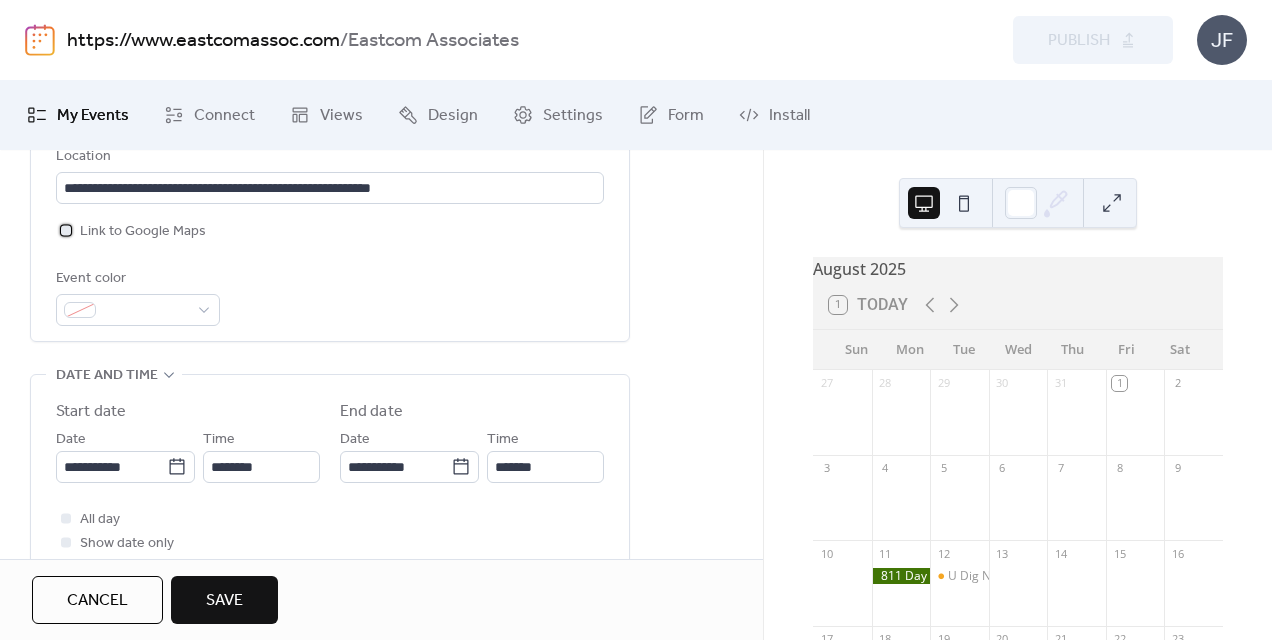 scroll, scrollTop: 500, scrollLeft: 0, axis: vertical 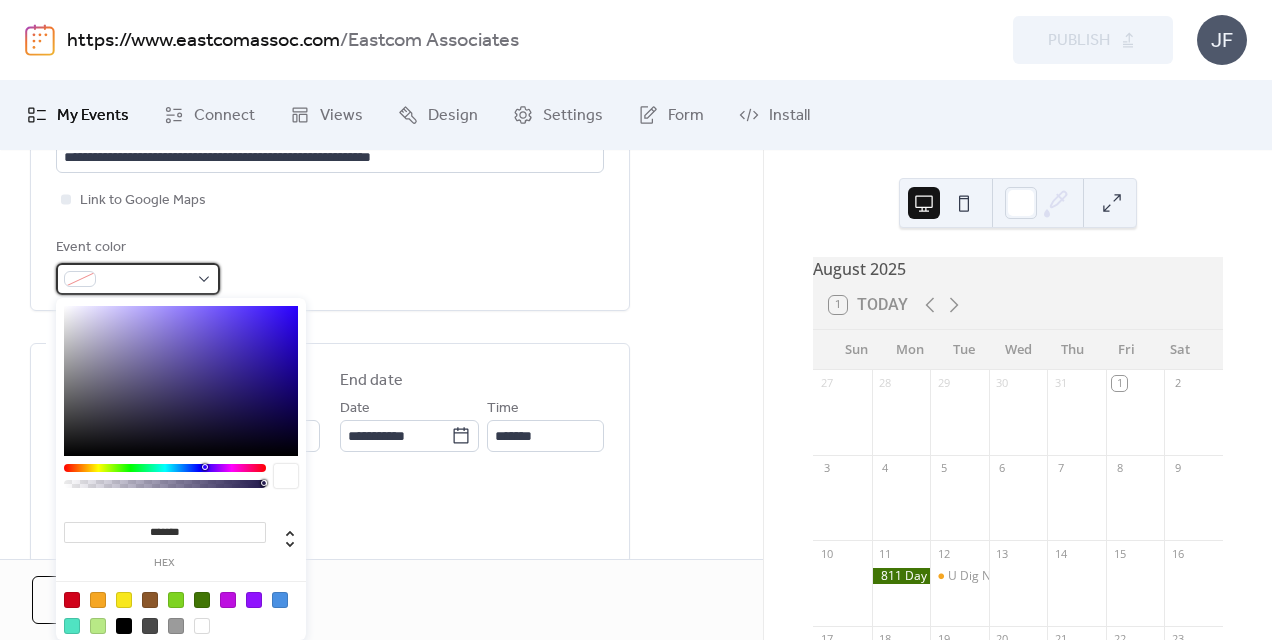 click at bounding box center (138, 279) 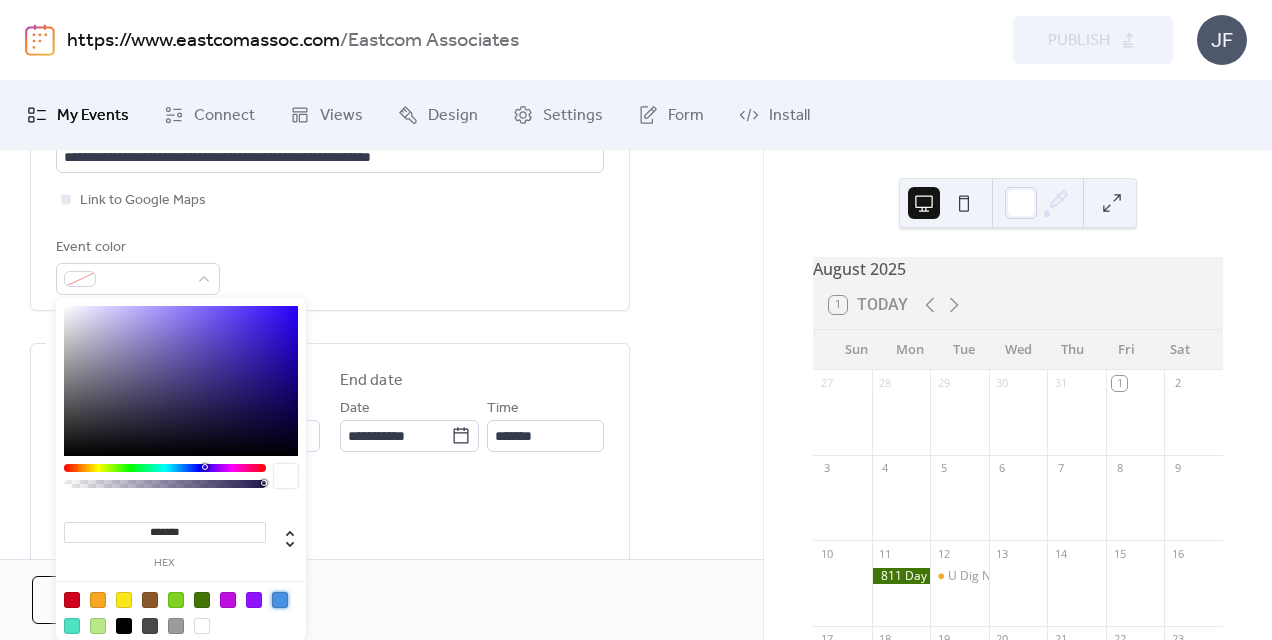 click at bounding box center [280, 600] 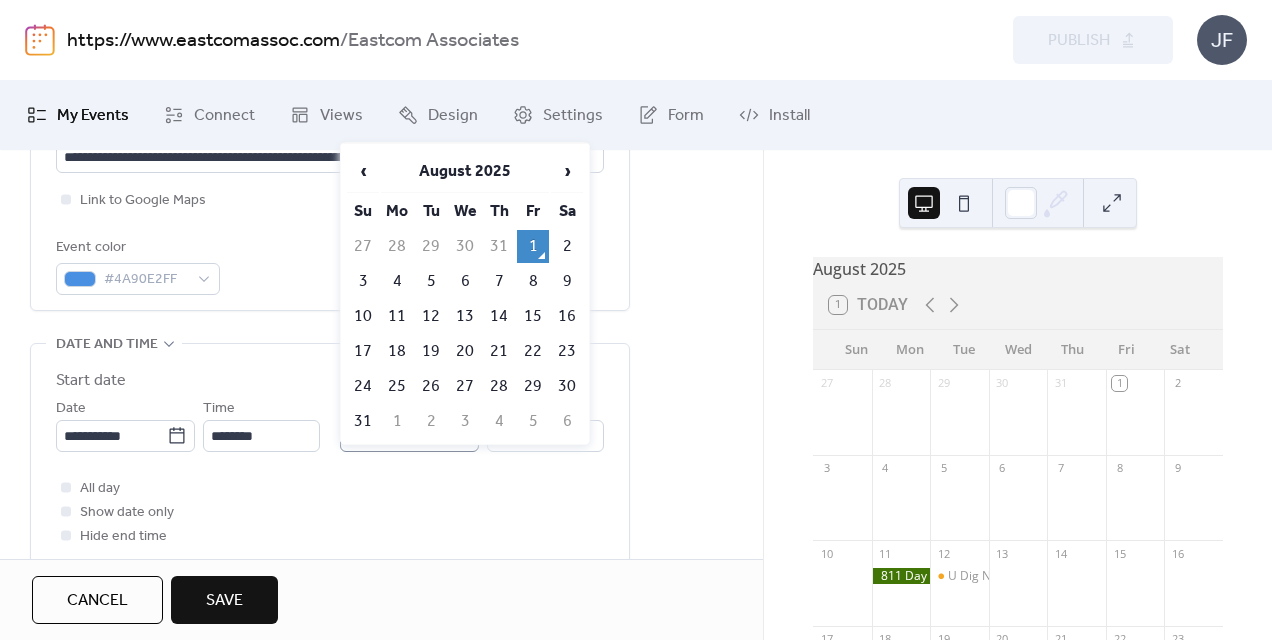 click 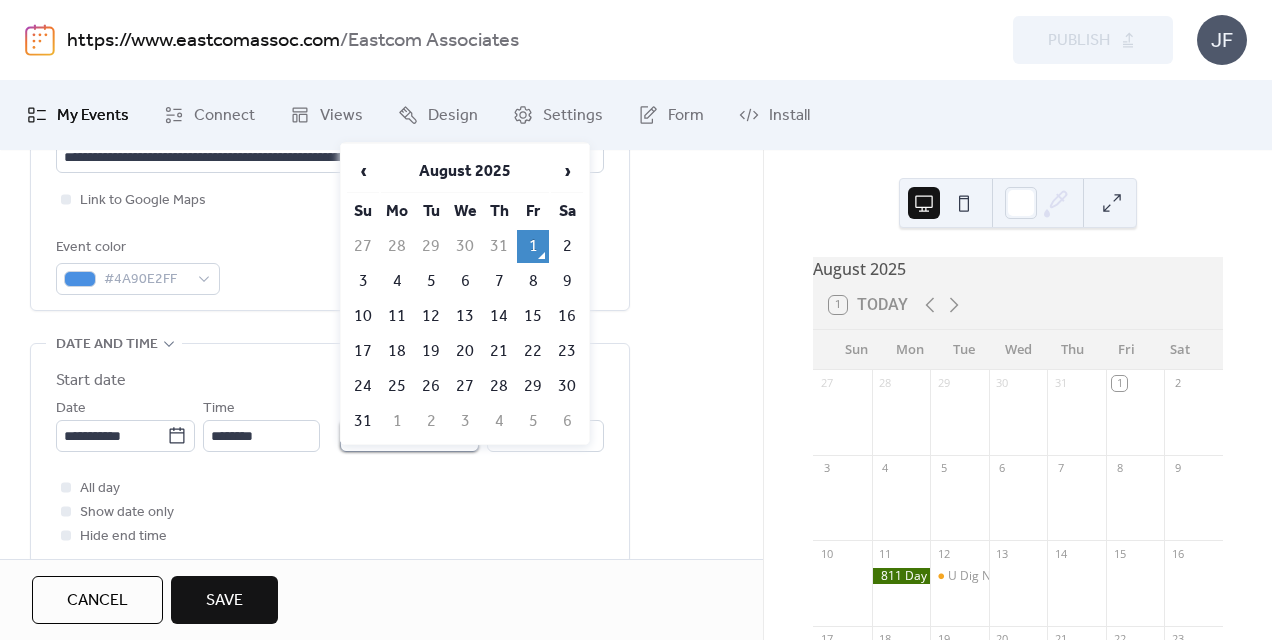 click on "**********" at bounding box center [395, 436] 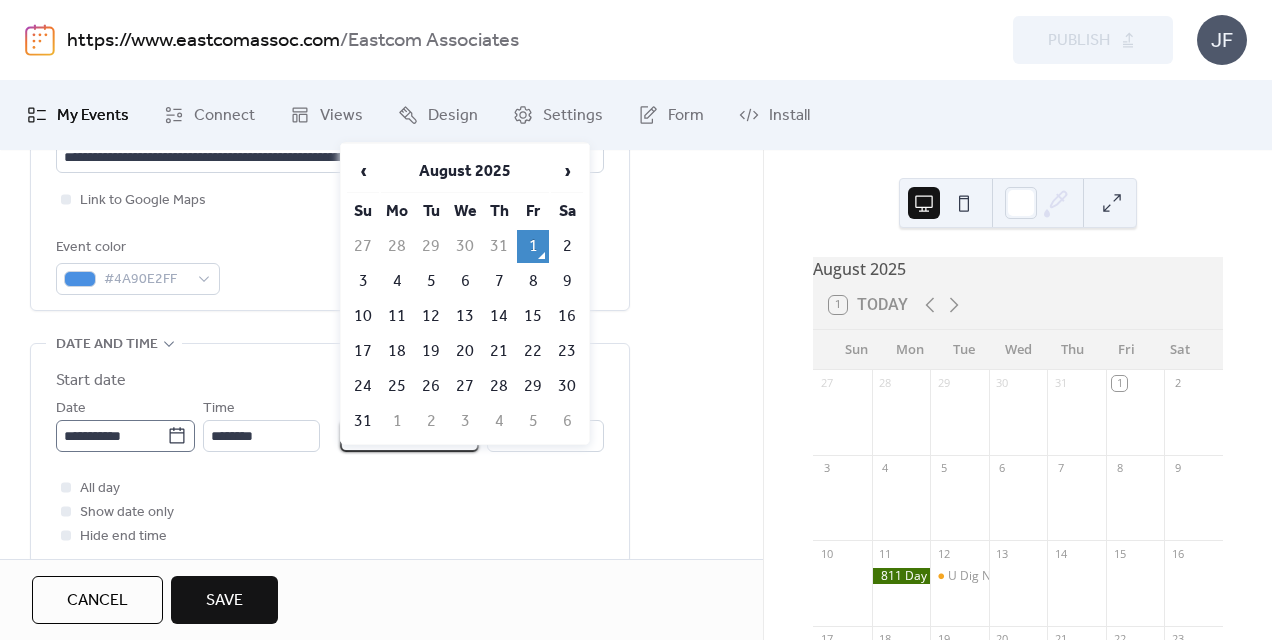click 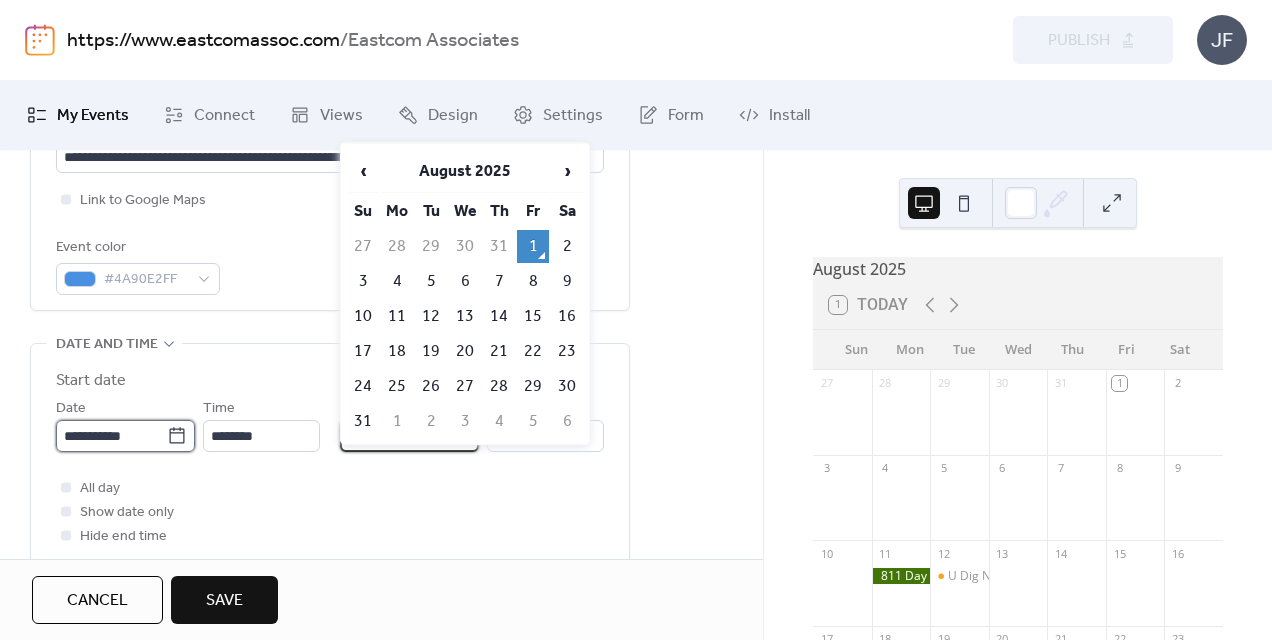 click on "**********" at bounding box center [111, 436] 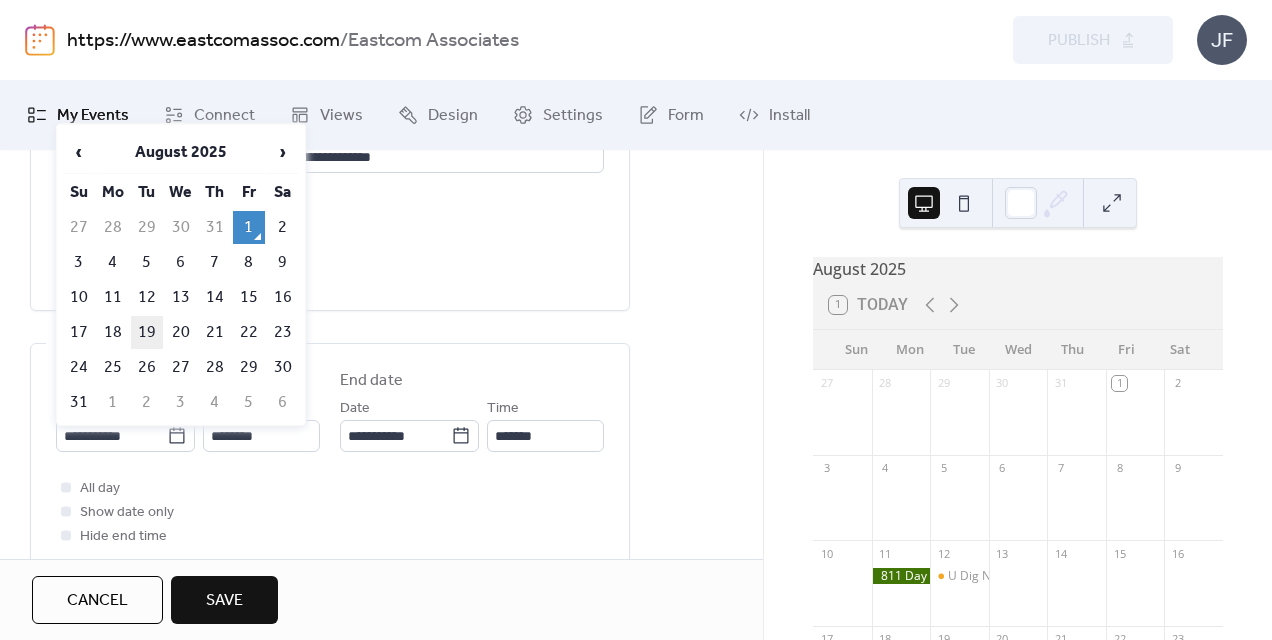click on "19" at bounding box center [147, 332] 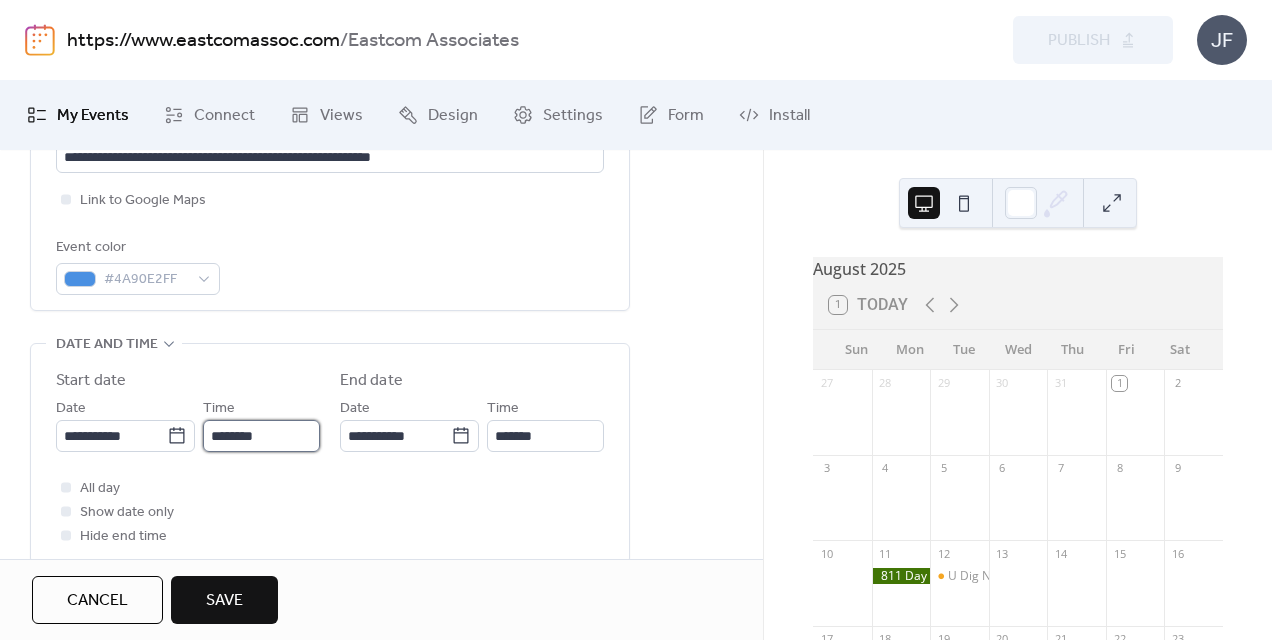 click on "********" at bounding box center [261, 436] 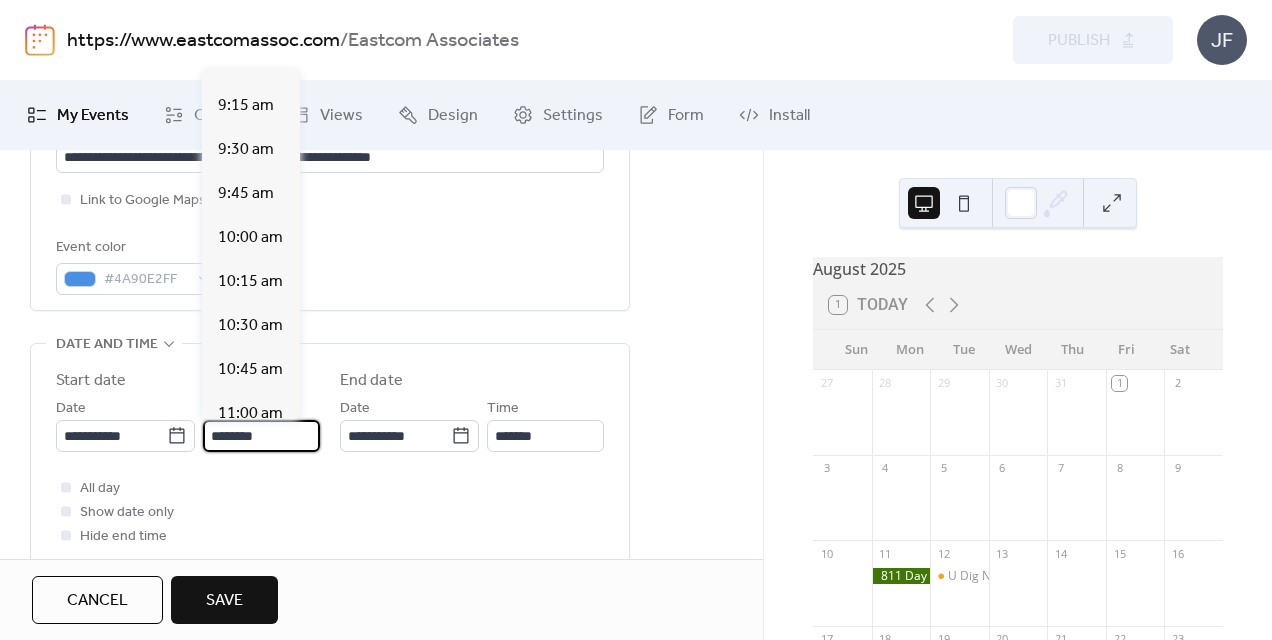 scroll, scrollTop: 1412, scrollLeft: 0, axis: vertical 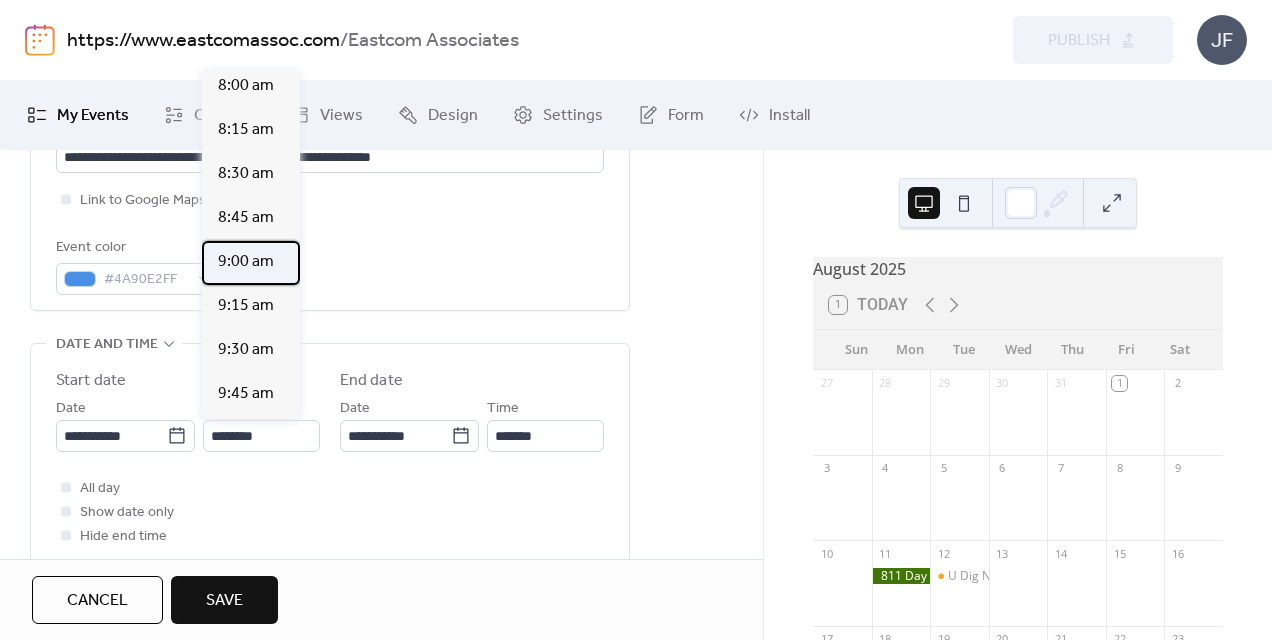 click on "9:00 am" at bounding box center (246, 262) 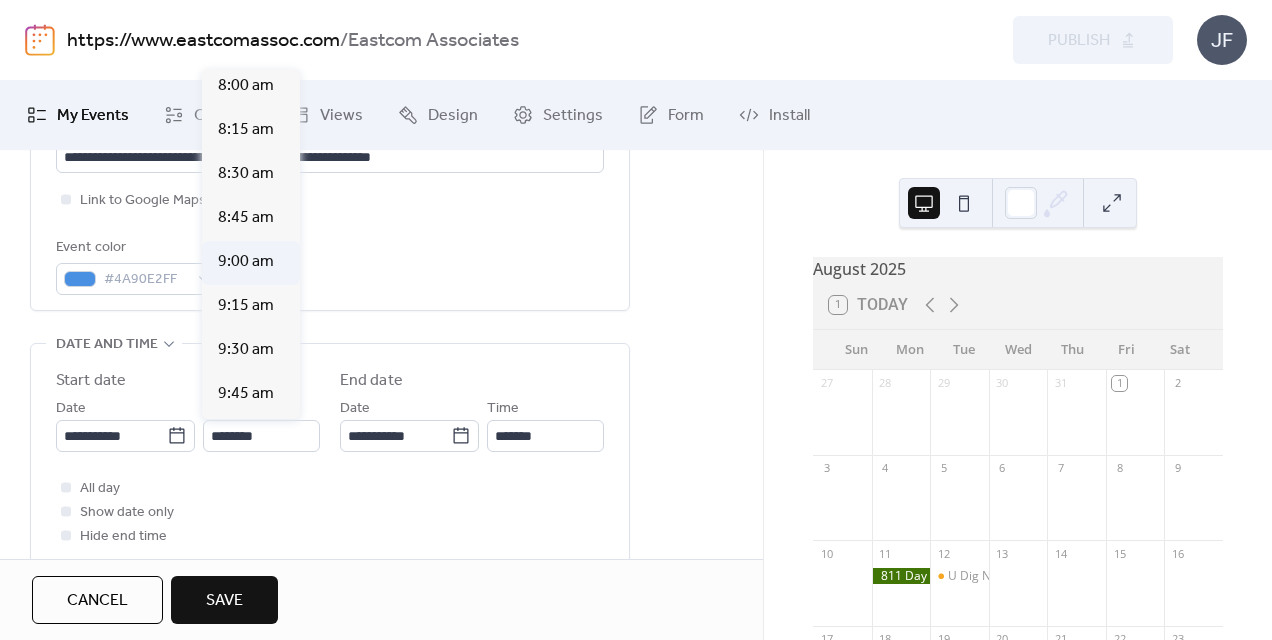 type on "*******" 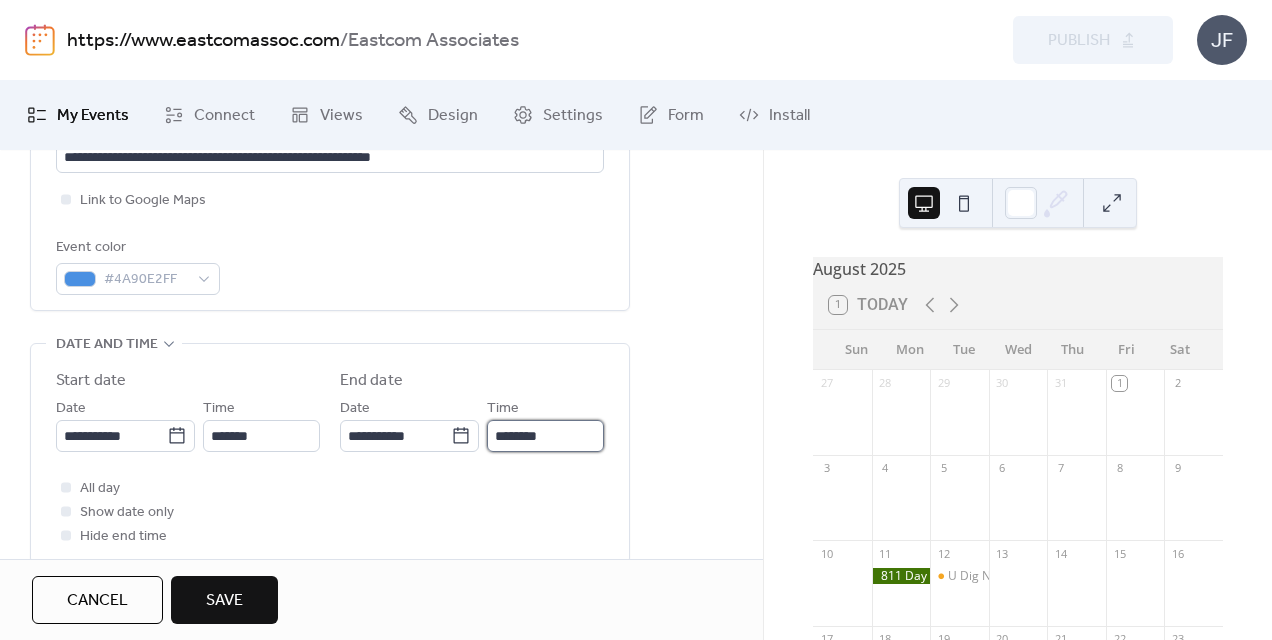 click on "********" at bounding box center [545, 436] 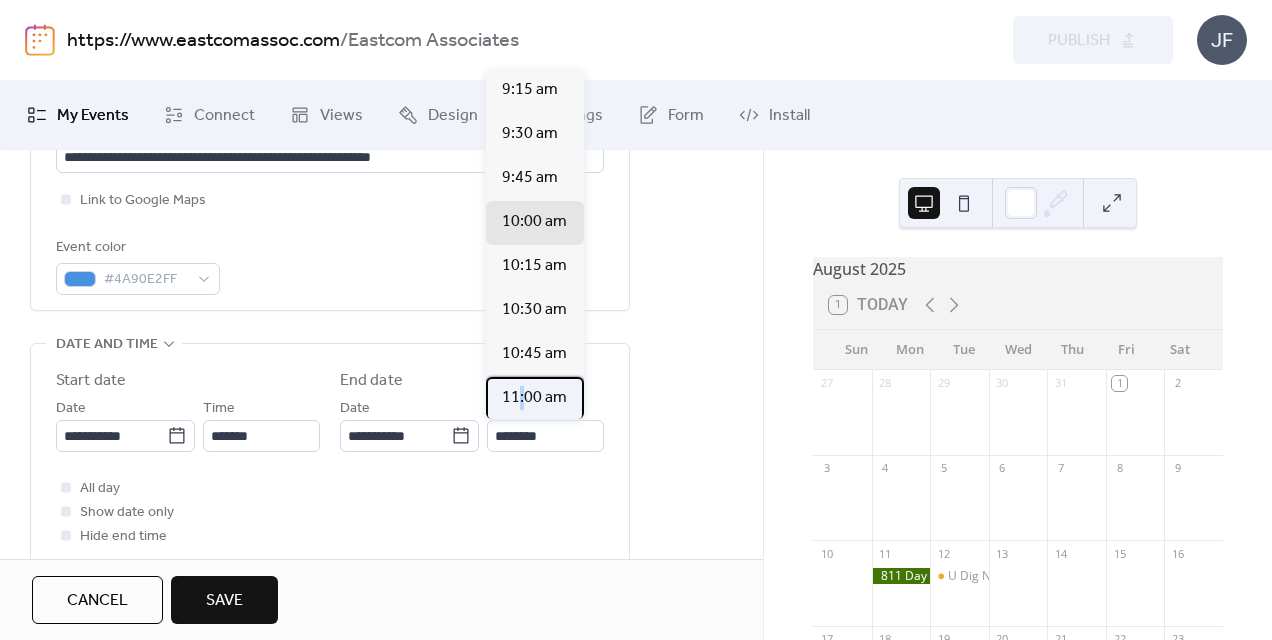 click on "11:00 am" at bounding box center (534, 398) 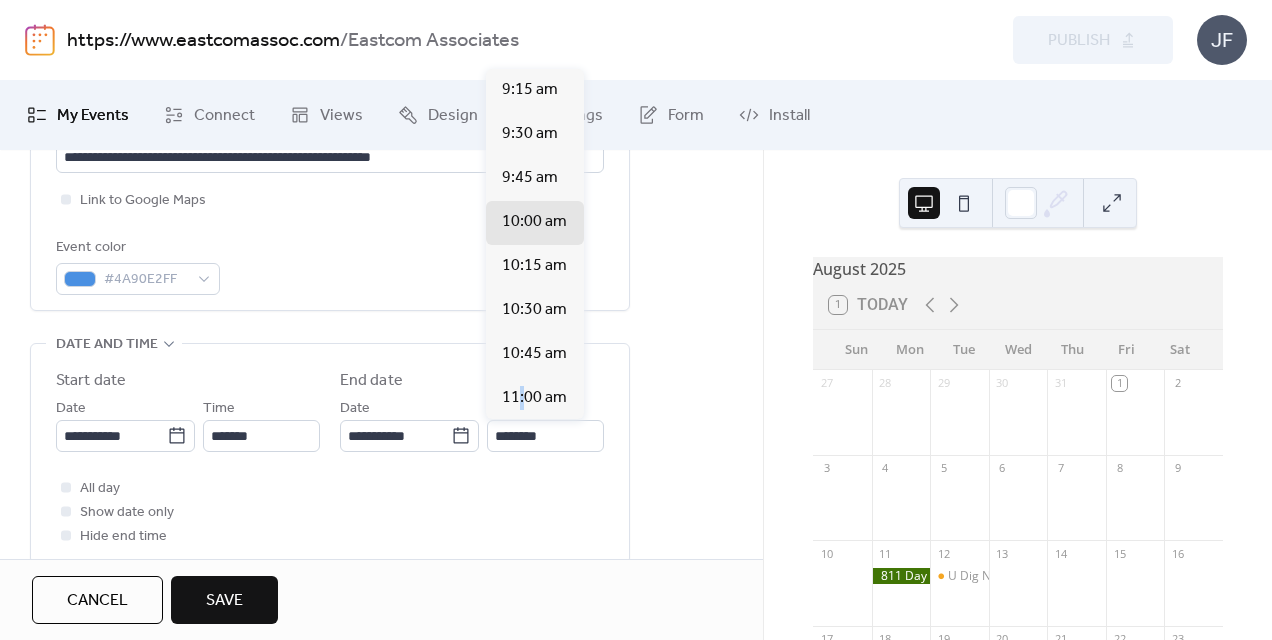 type on "********" 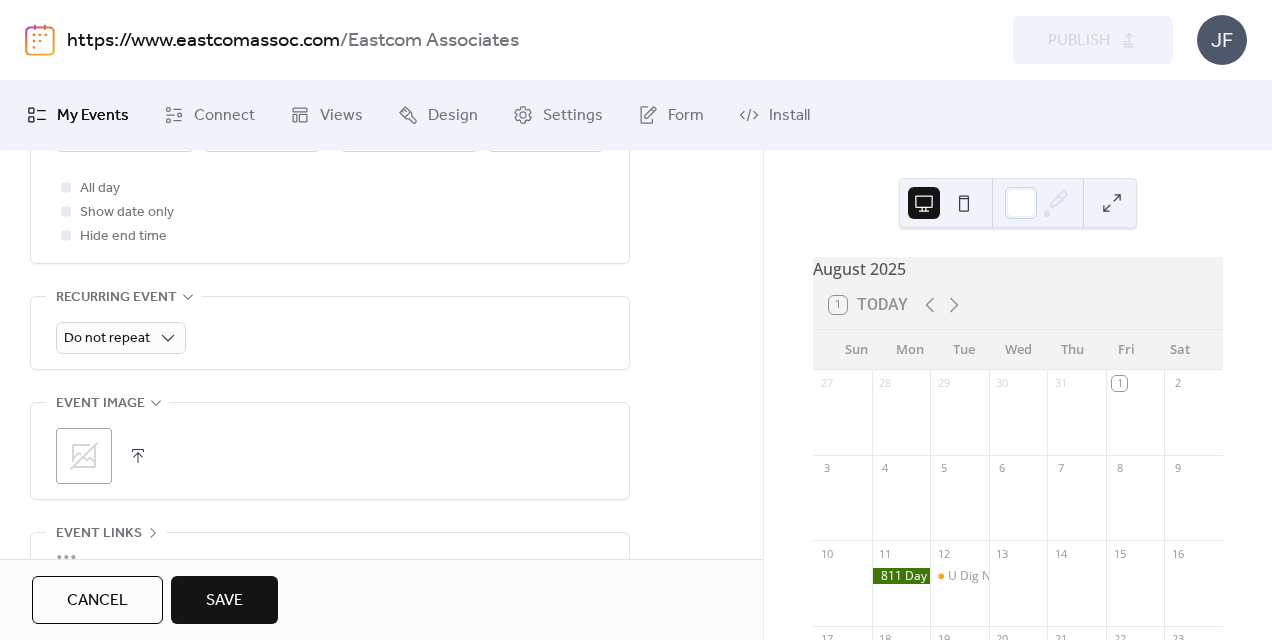 scroll, scrollTop: 900, scrollLeft: 0, axis: vertical 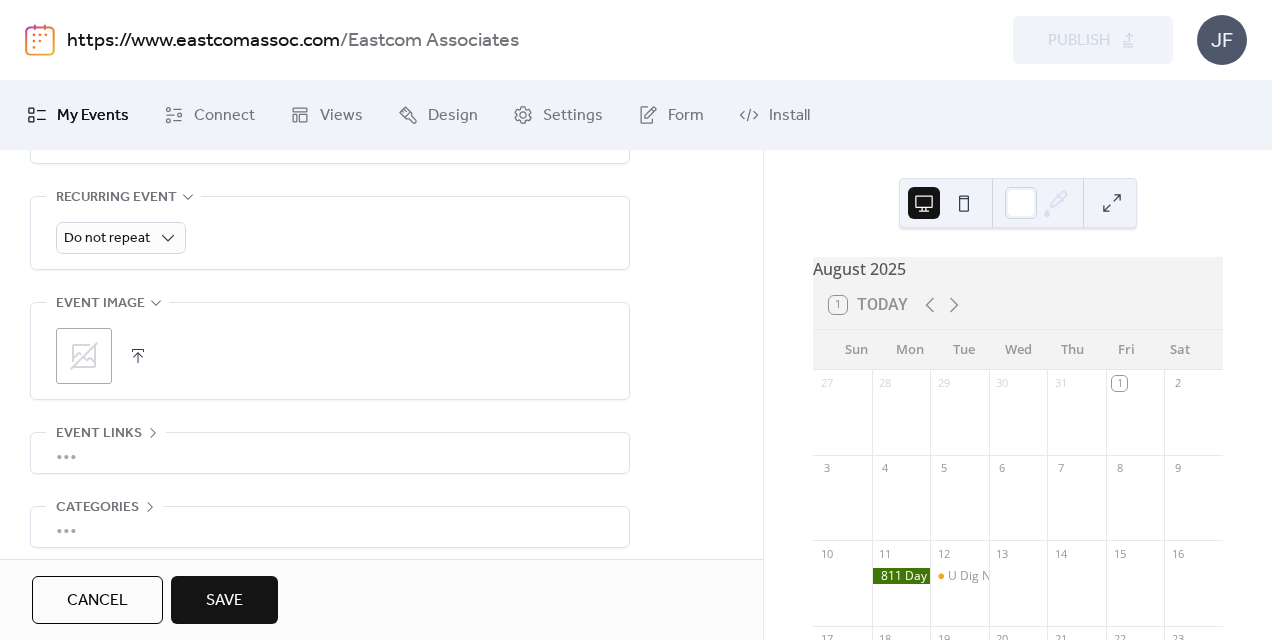 click on ";" at bounding box center (330, 356) 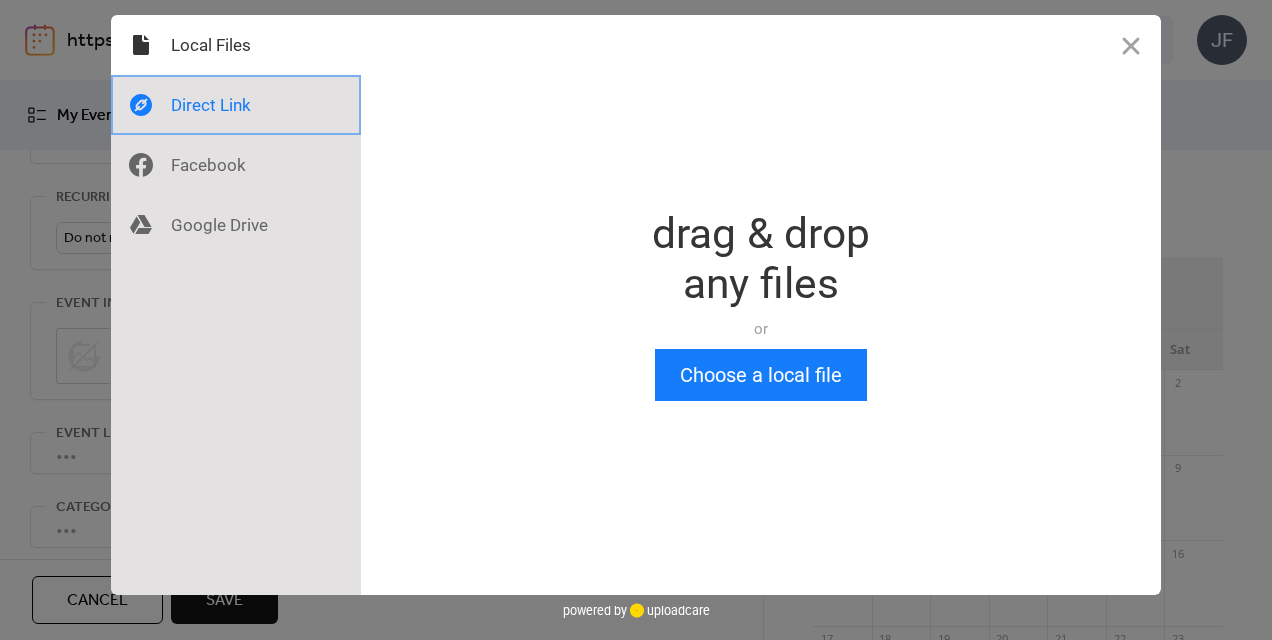 click at bounding box center (236, 105) 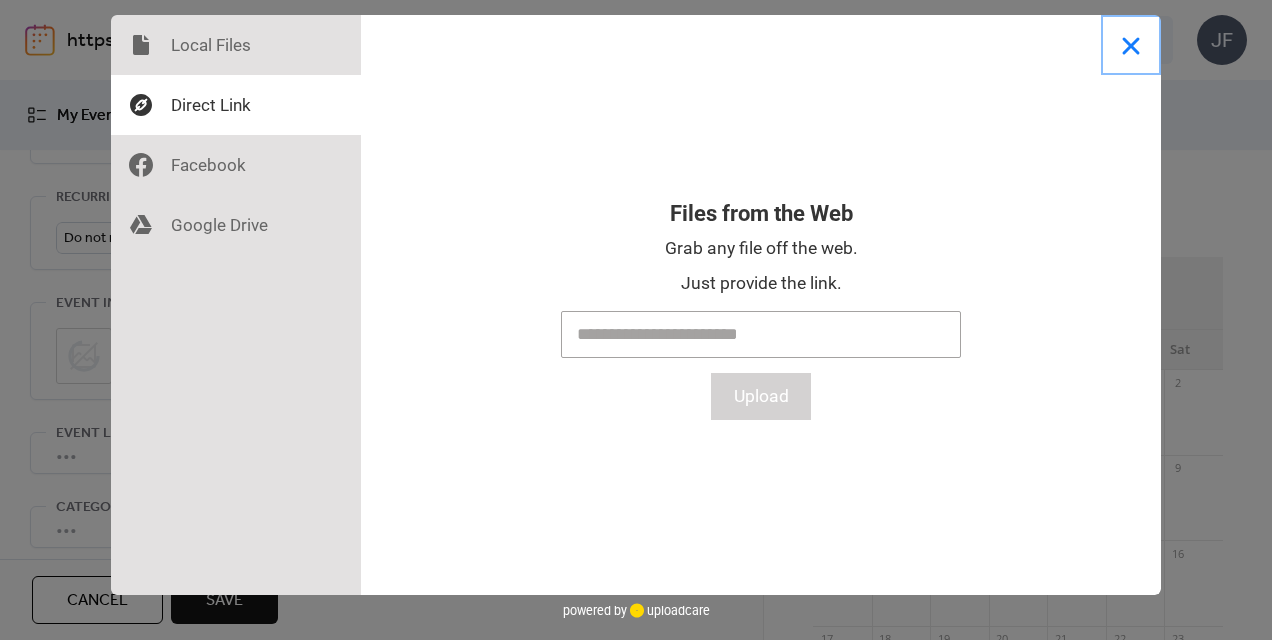 click at bounding box center [1131, 45] 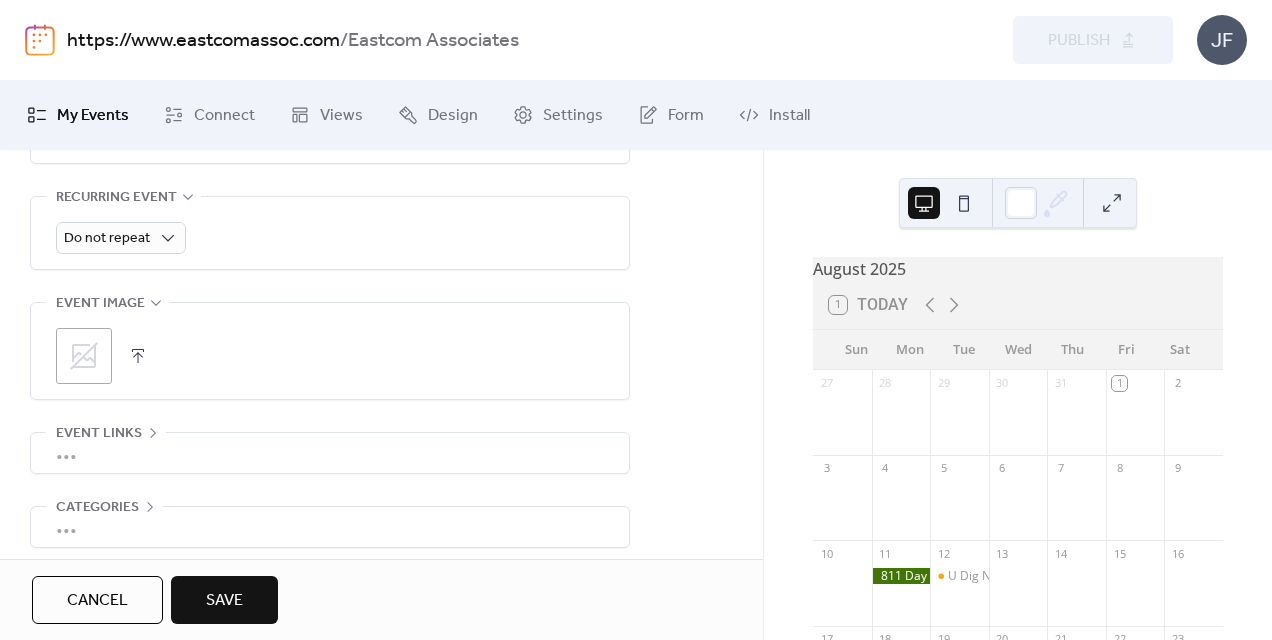 click at bounding box center [138, 356] 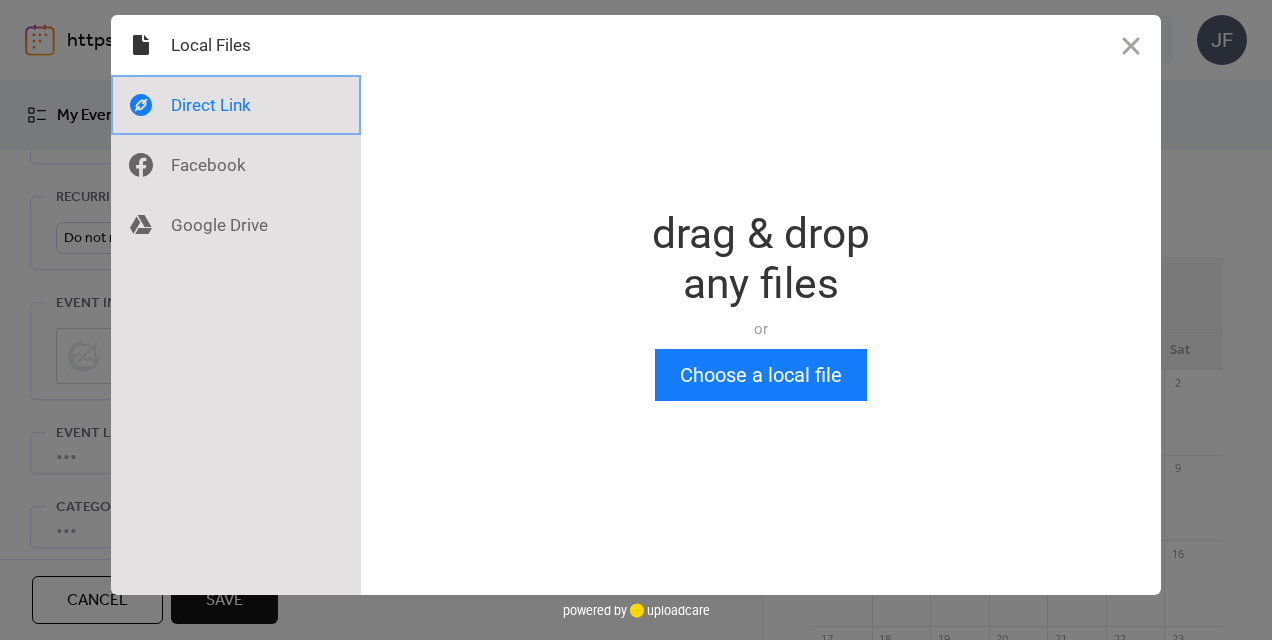 click at bounding box center [236, 105] 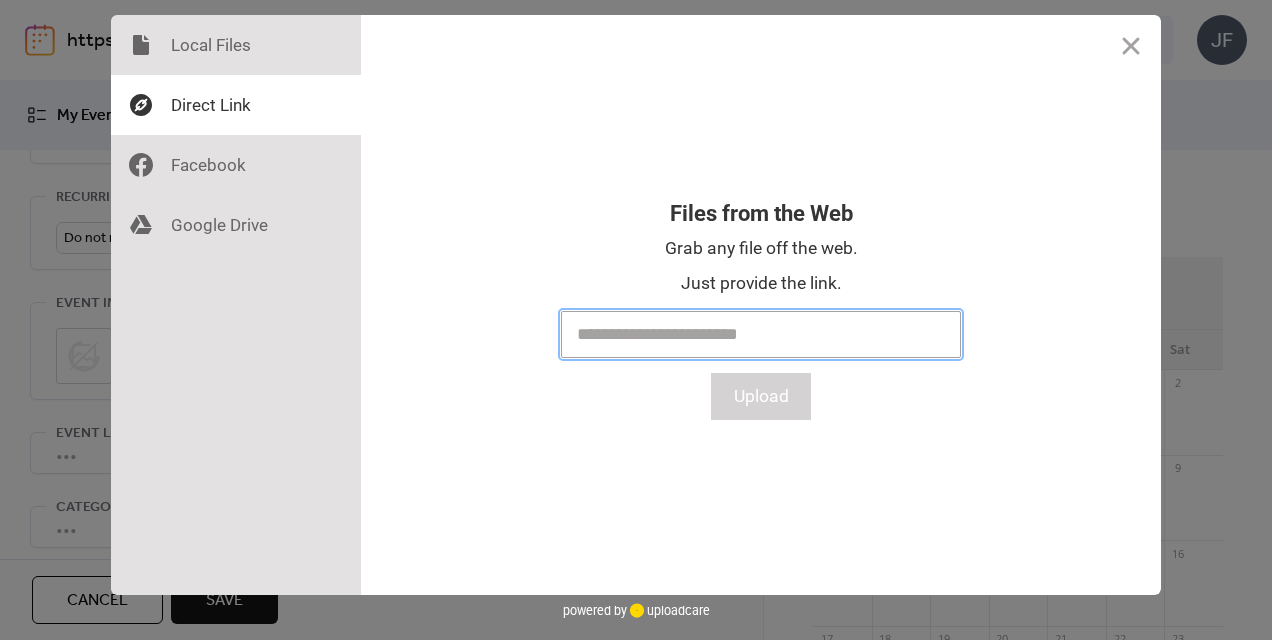 paste on "**********" 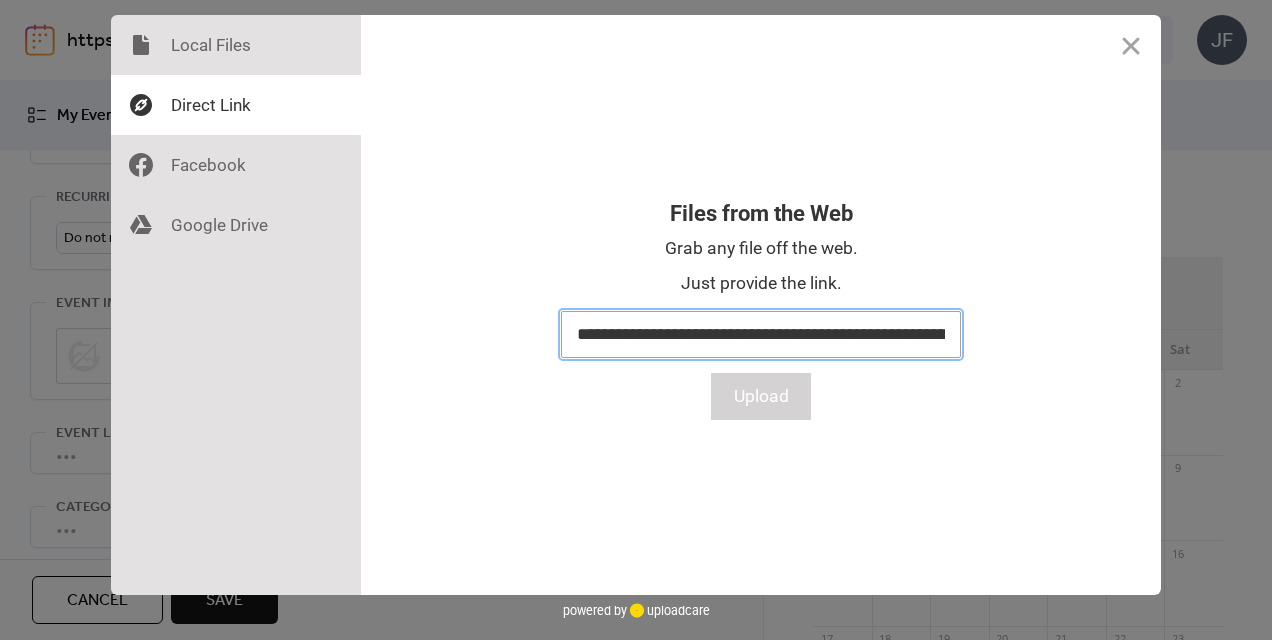scroll, scrollTop: 0, scrollLeft: 142, axis: horizontal 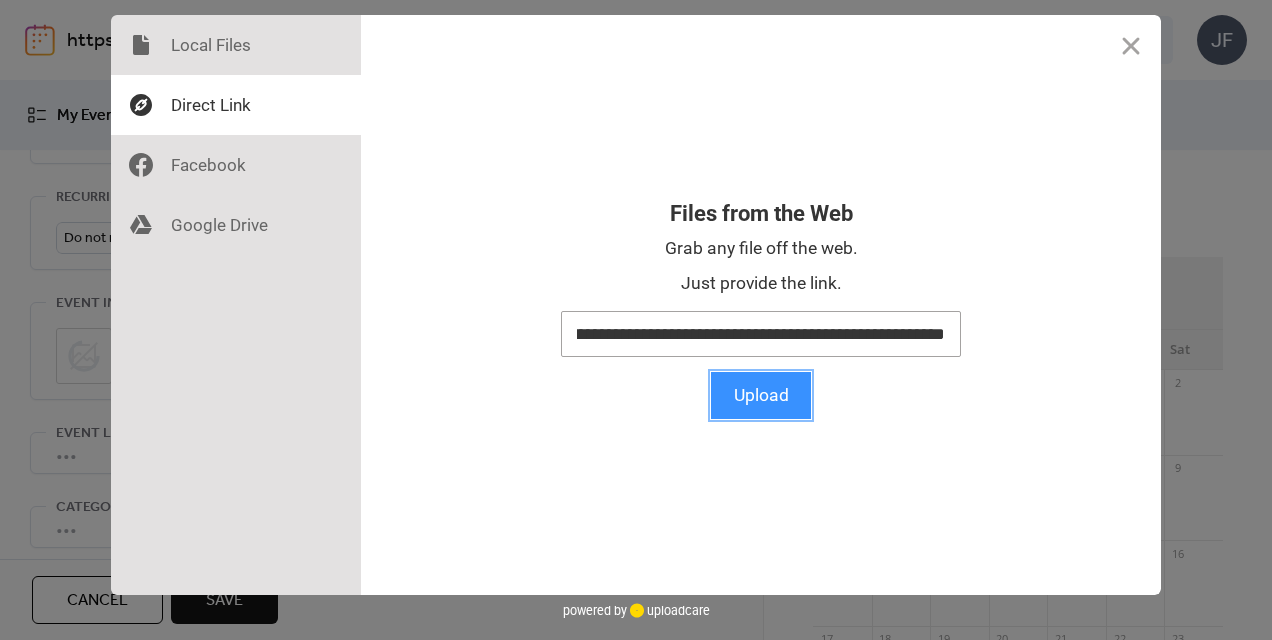 click on "Upload" at bounding box center (761, 395) 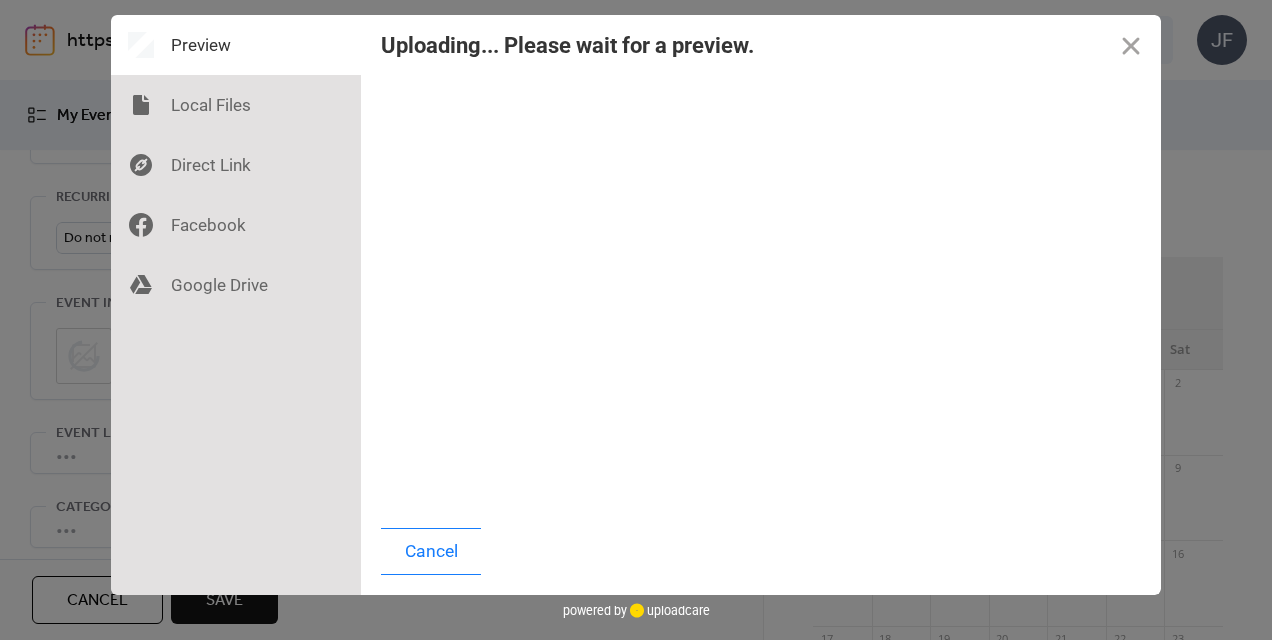 scroll, scrollTop: 0, scrollLeft: 0, axis: both 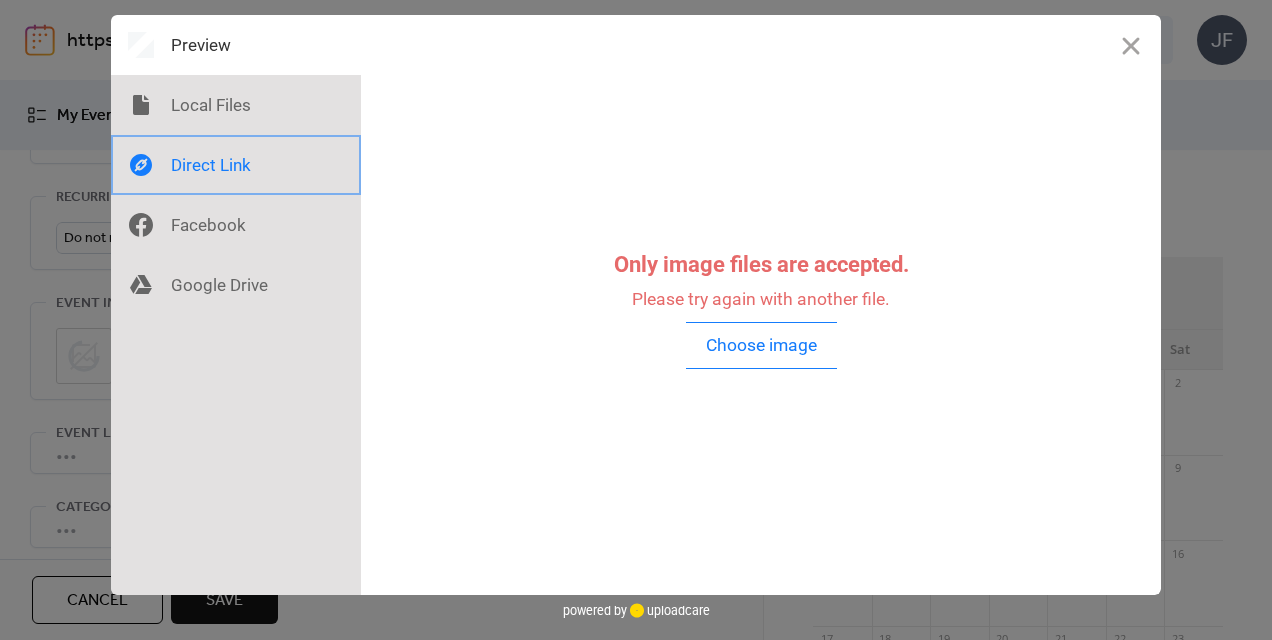 click at bounding box center (236, 165) 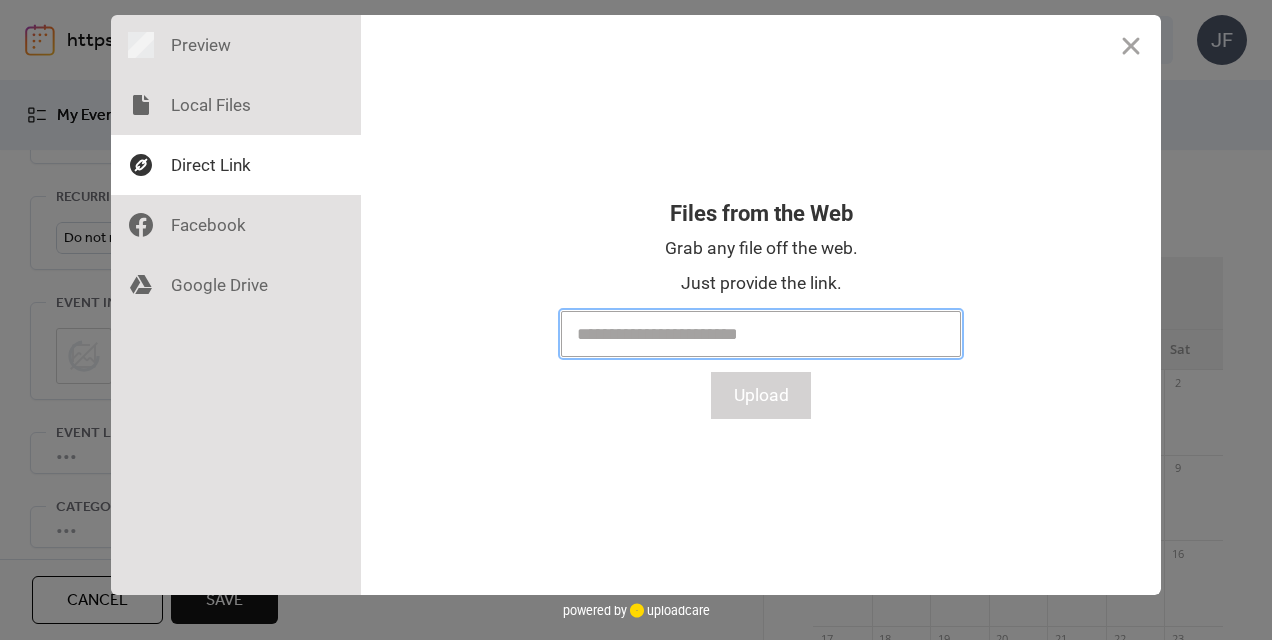 click at bounding box center (761, 334) 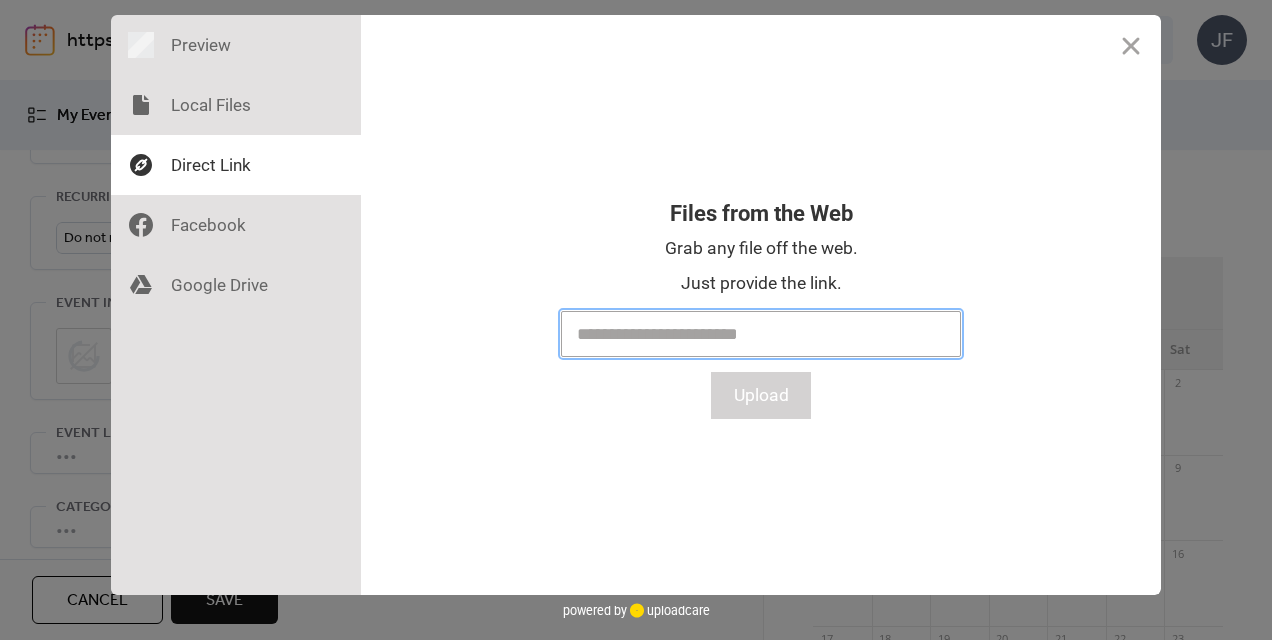 paste on "**********" 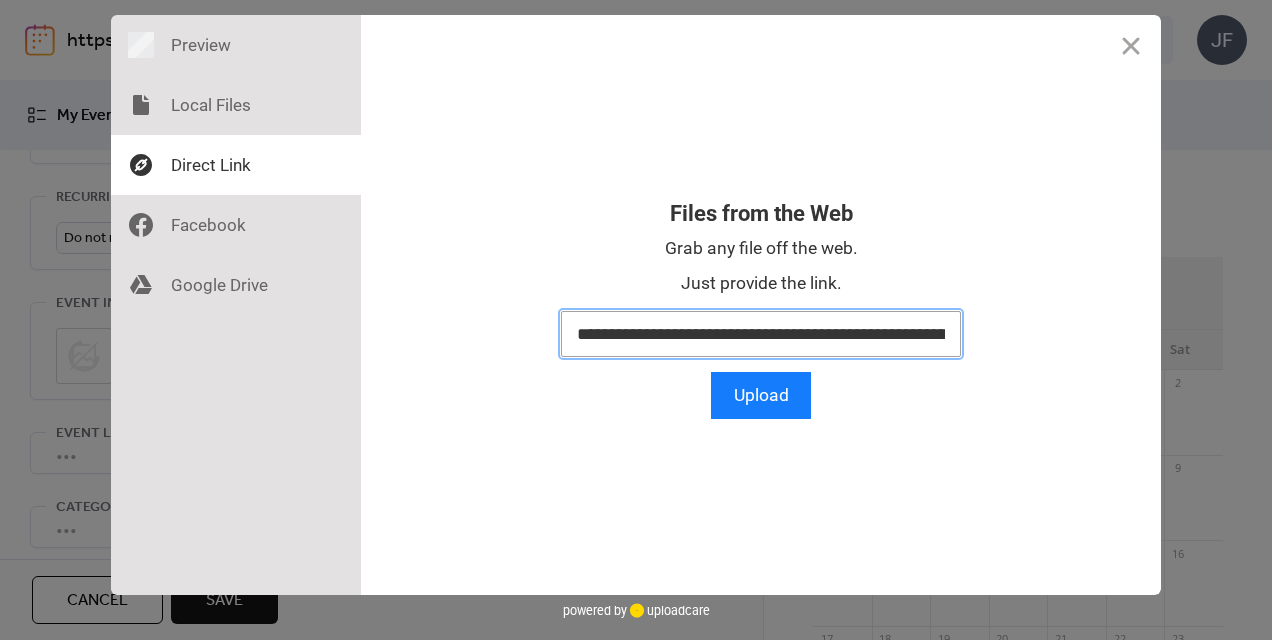 scroll, scrollTop: 0, scrollLeft: 142, axis: horizontal 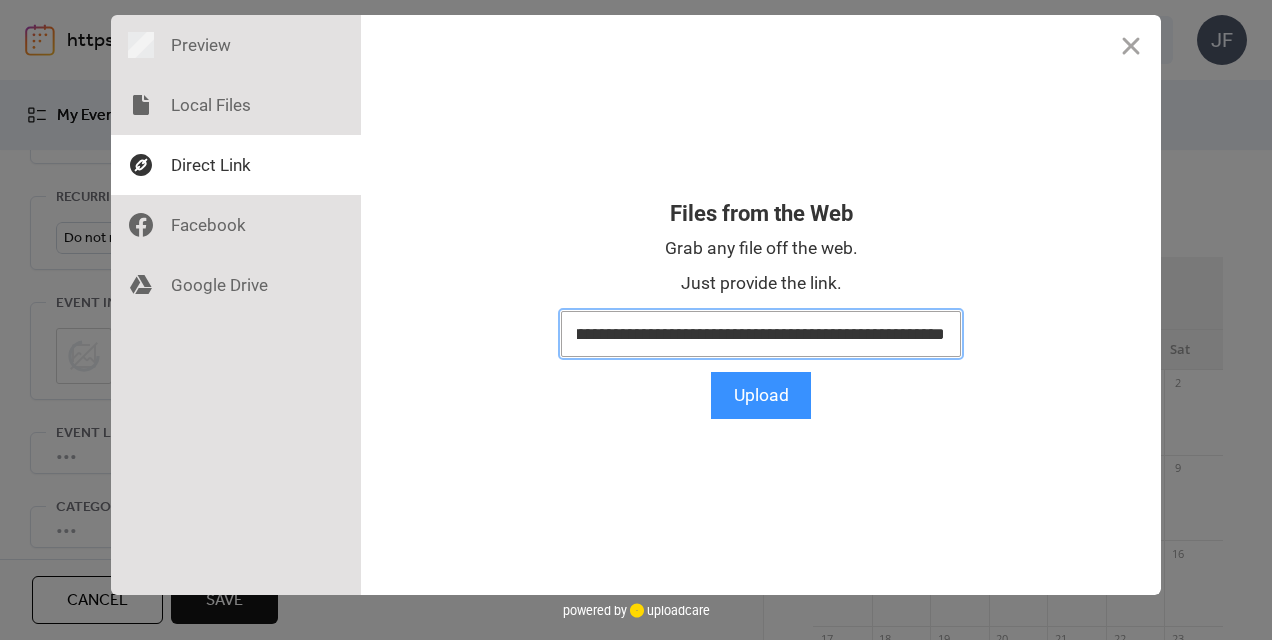 type on "**********" 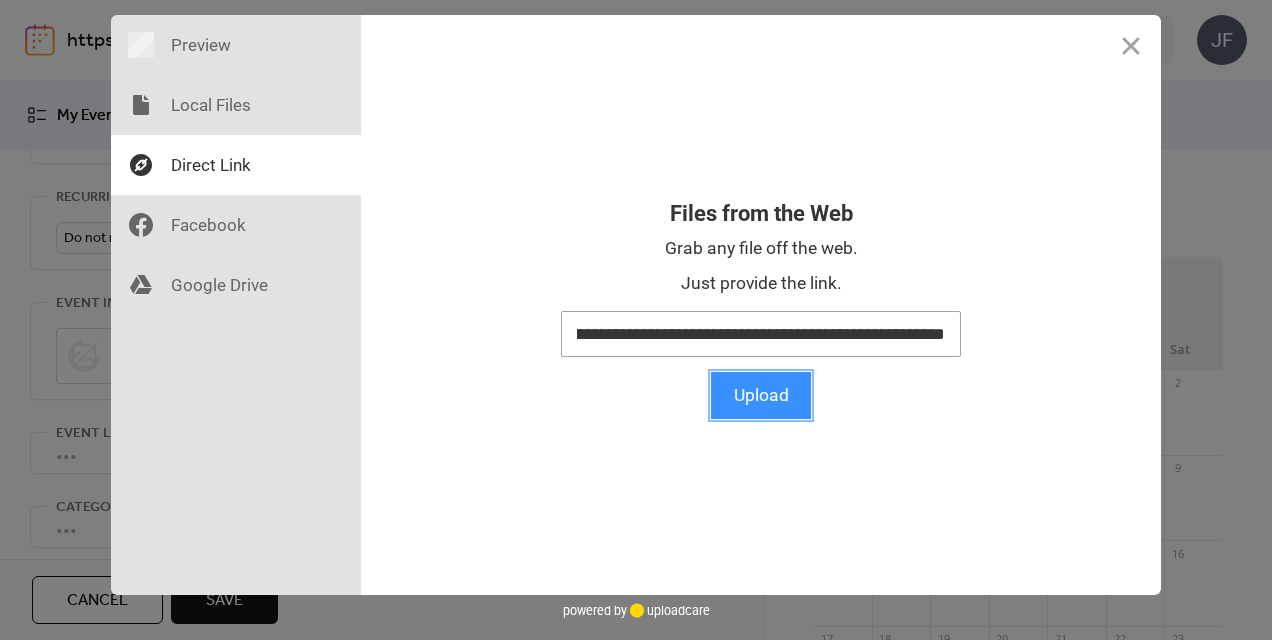 click on "Upload" at bounding box center [761, 395] 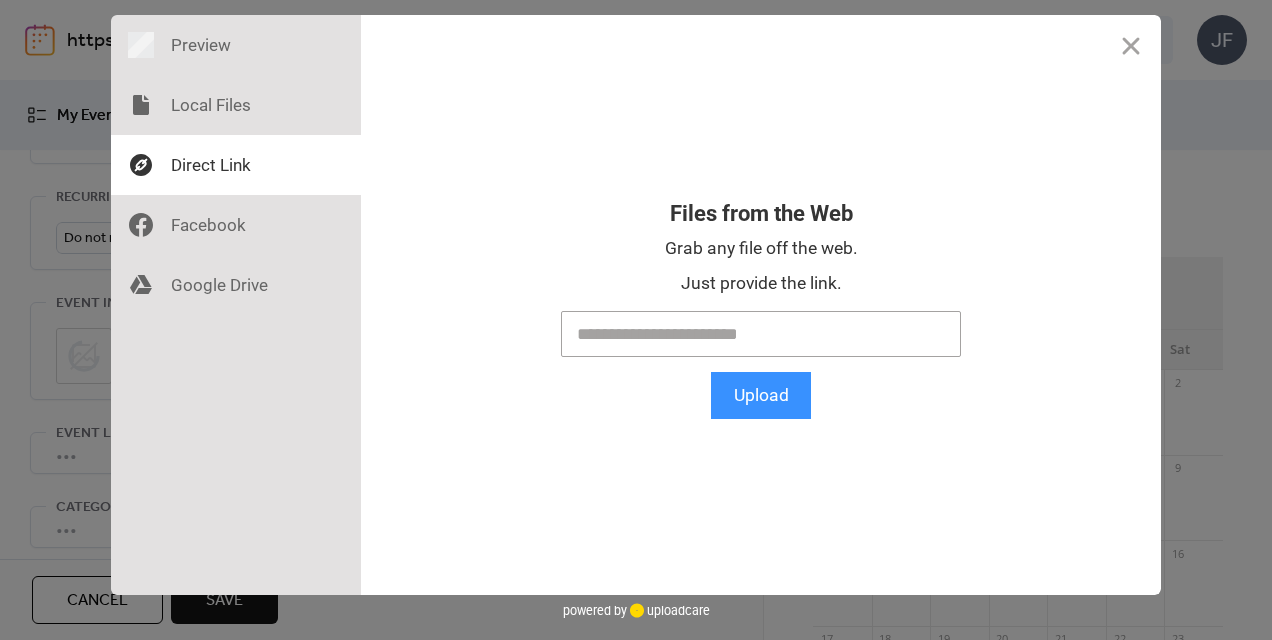 scroll, scrollTop: 0, scrollLeft: 0, axis: both 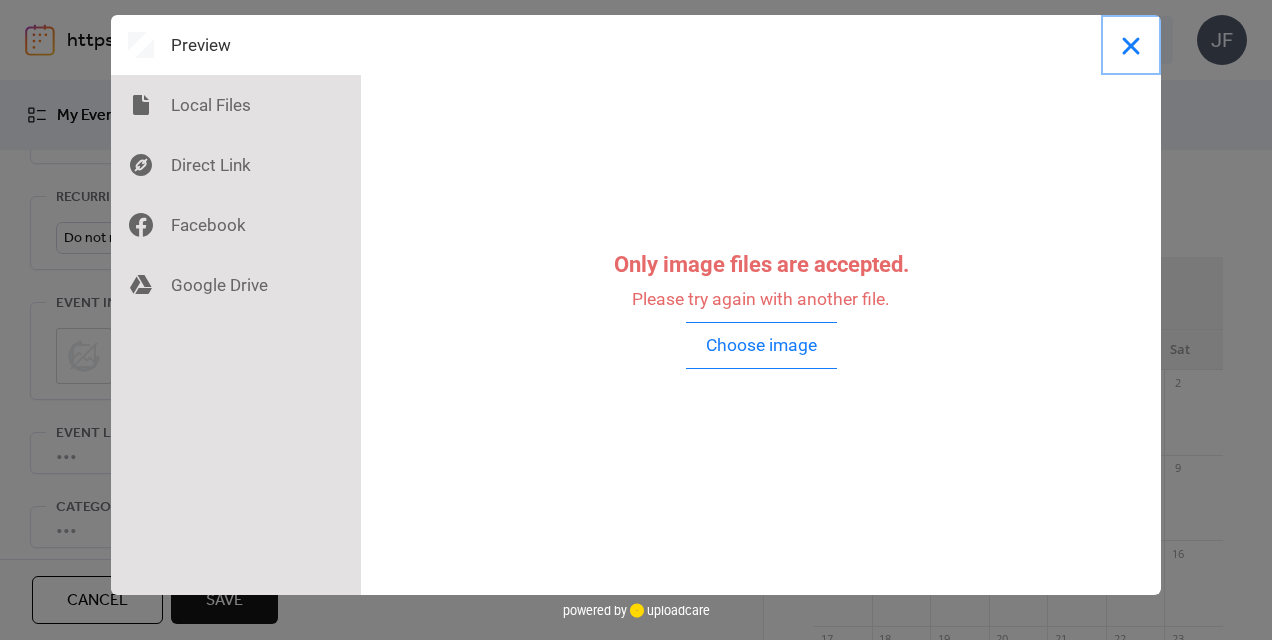 click at bounding box center [1131, 45] 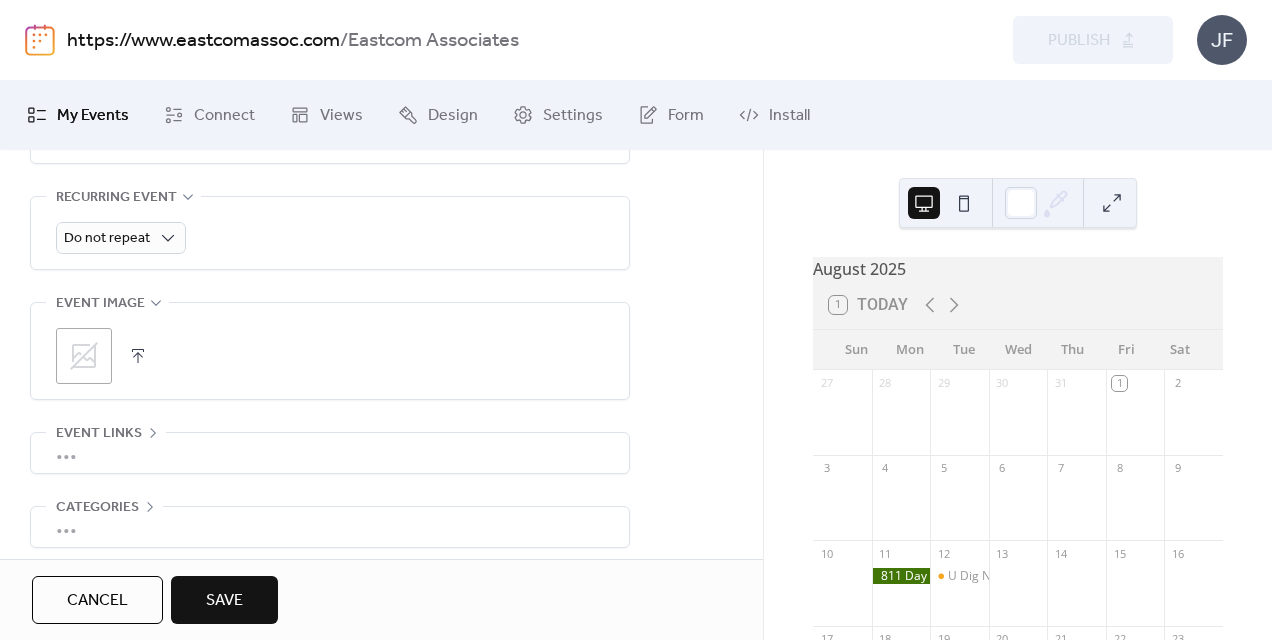 click at bounding box center [138, 356] 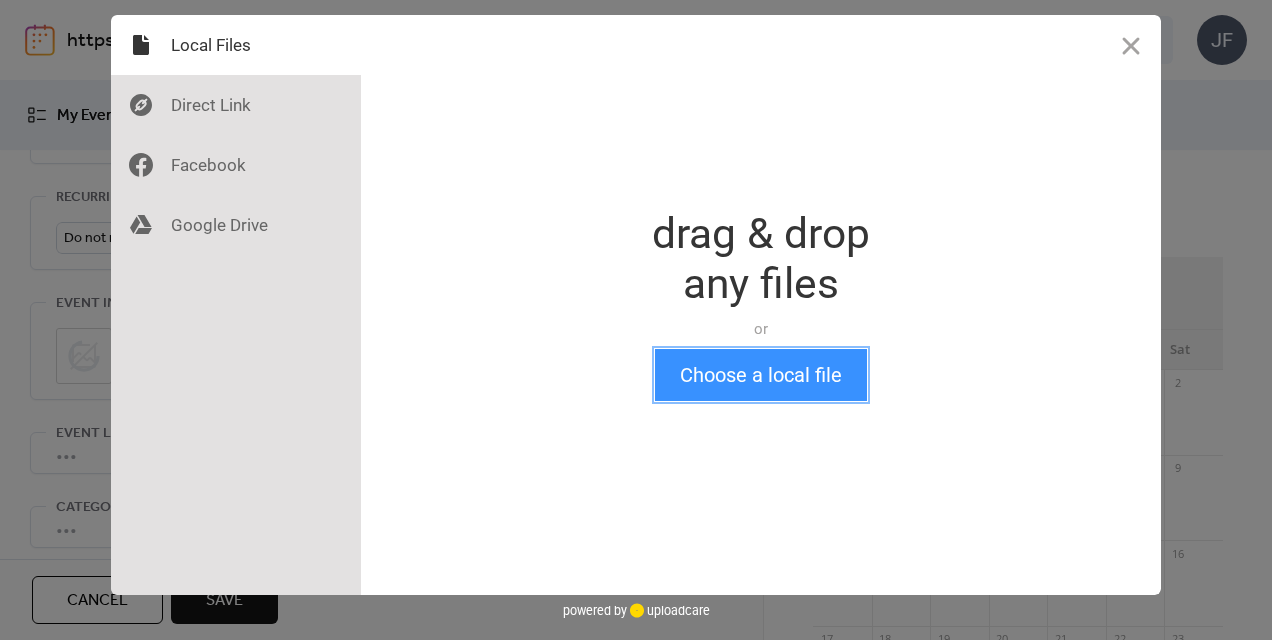 click on "Choose a local file" at bounding box center [761, 375] 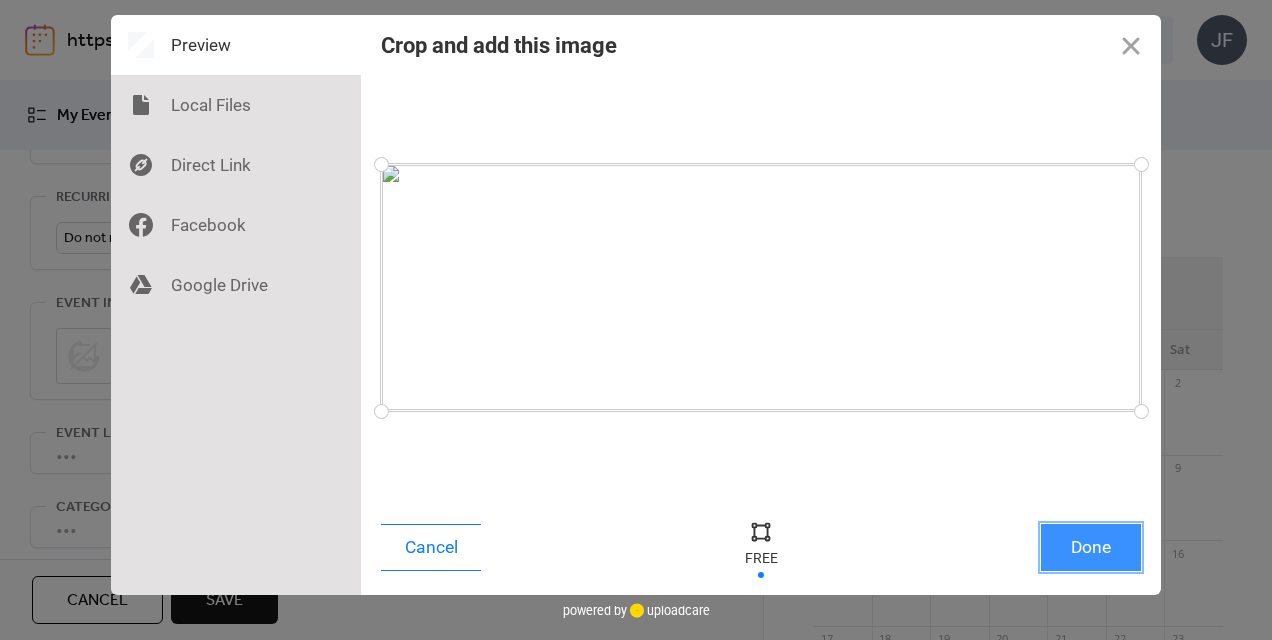 click on "Done" at bounding box center (1091, 547) 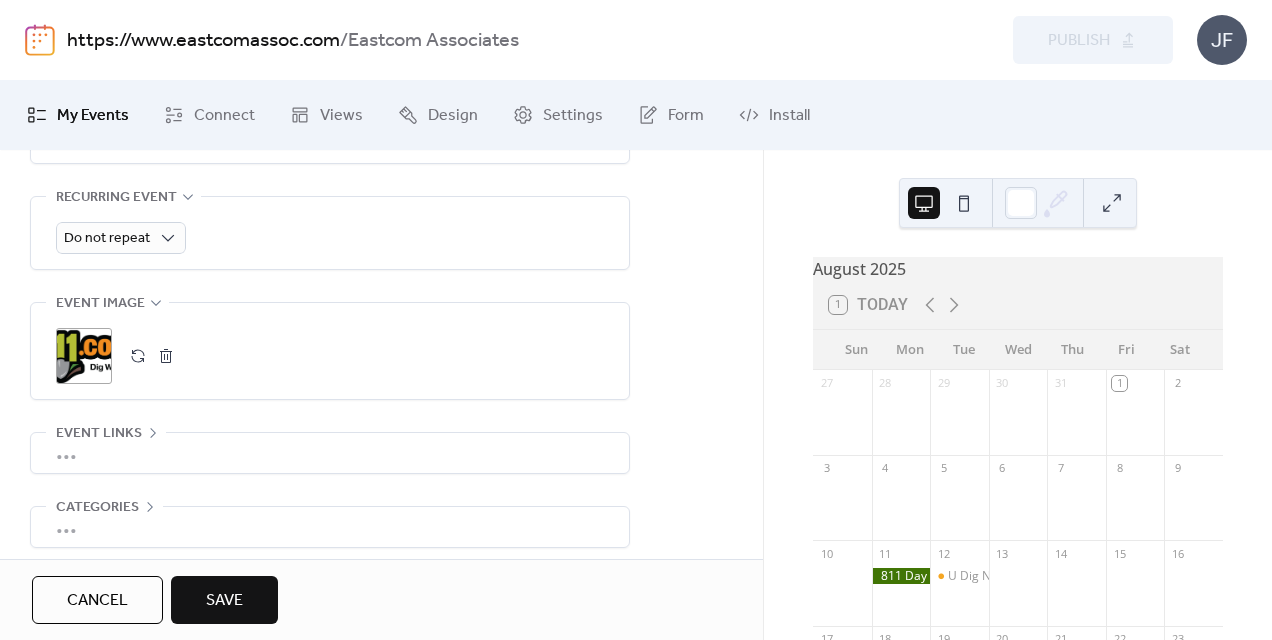 click on "•••" at bounding box center [330, 453] 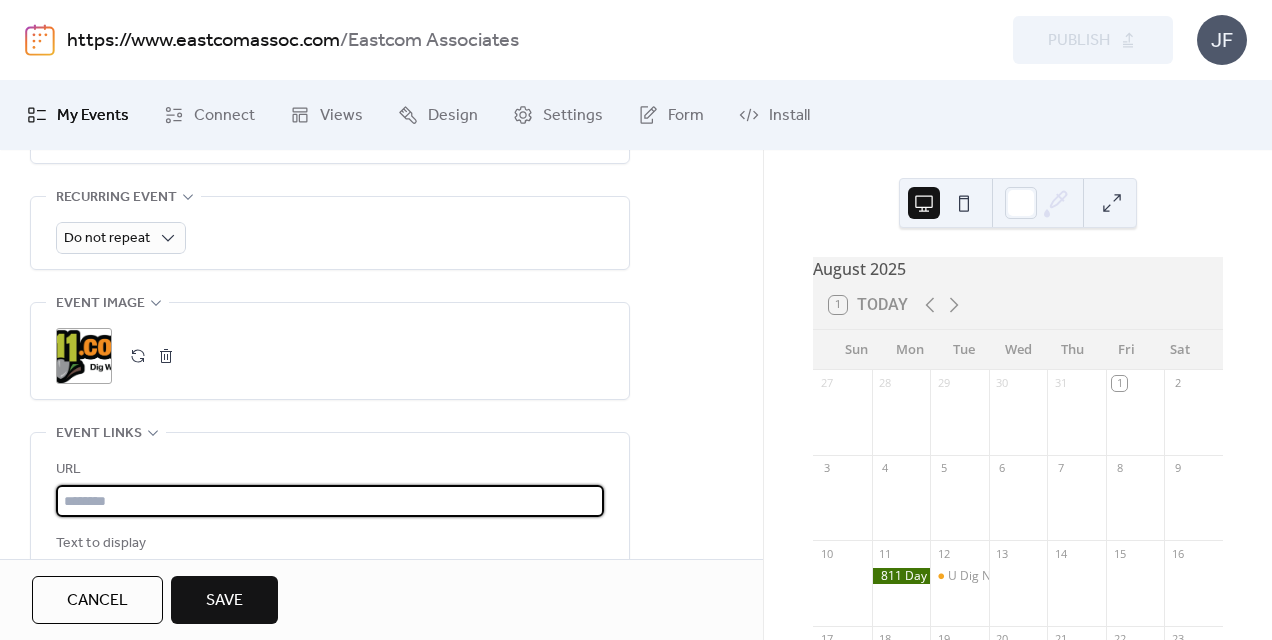 paste on "**********" 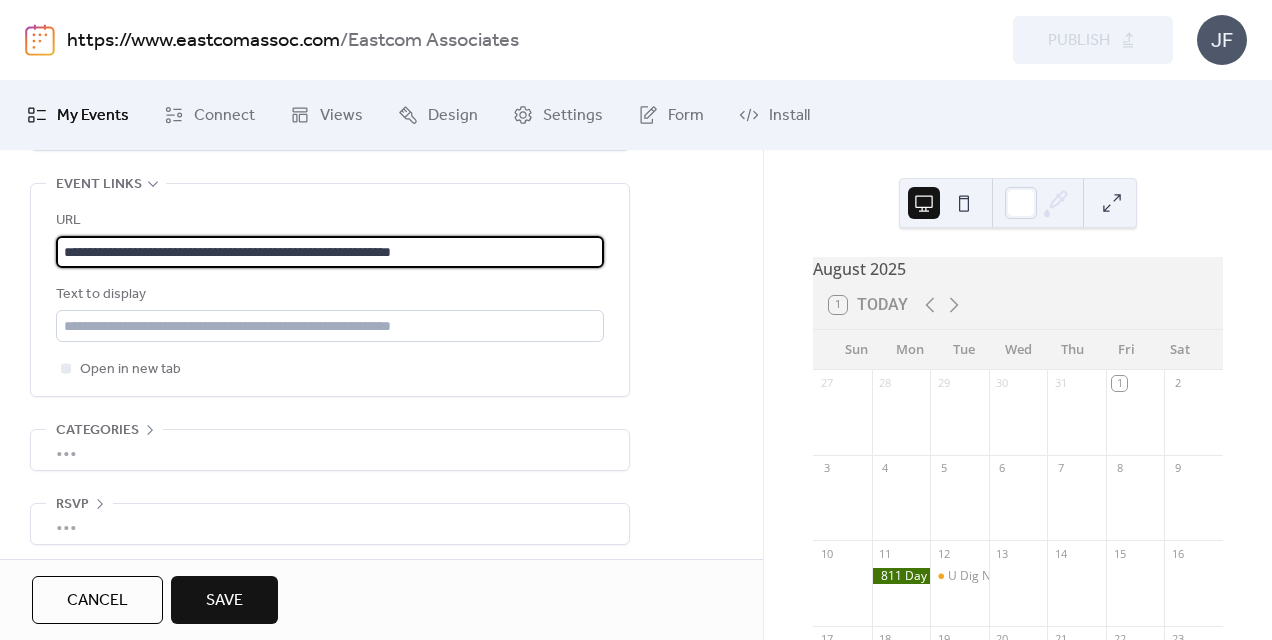 scroll, scrollTop: 1154, scrollLeft: 0, axis: vertical 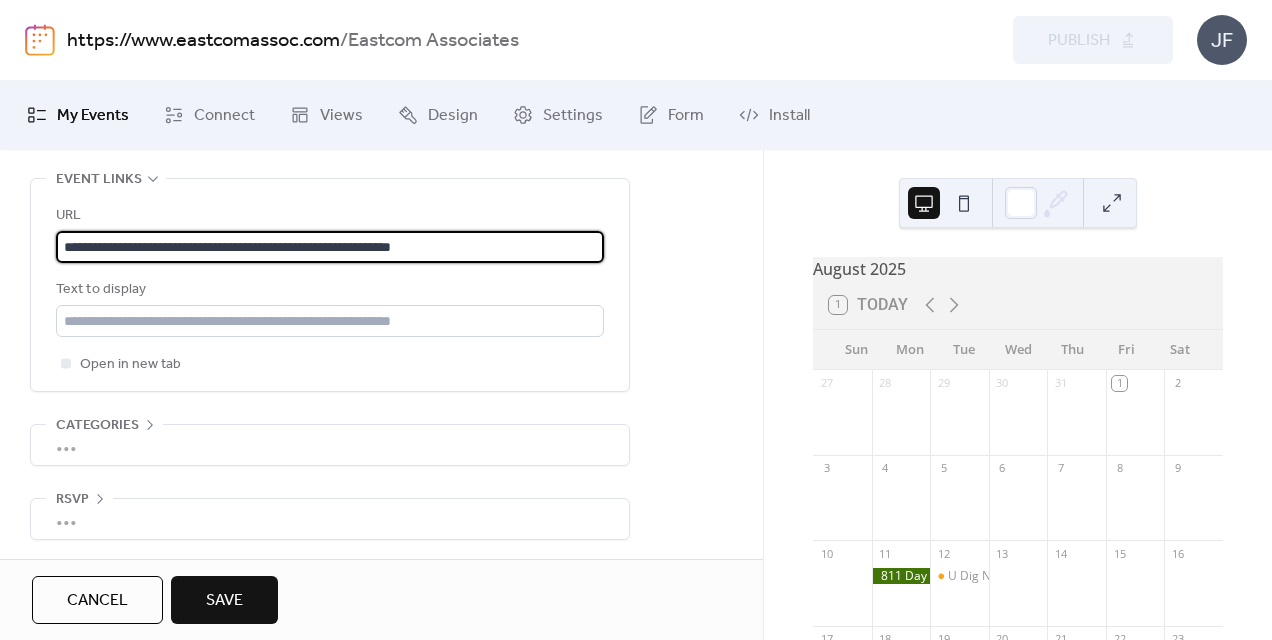 type on "**********" 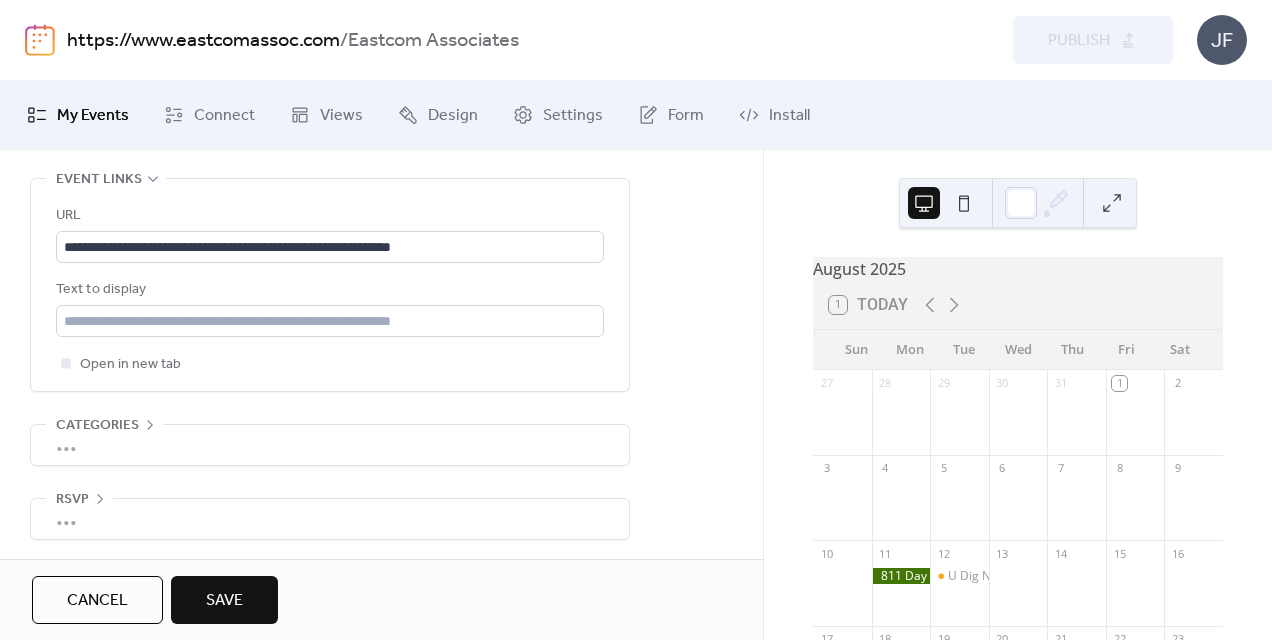 click on "•••" at bounding box center (330, 445) 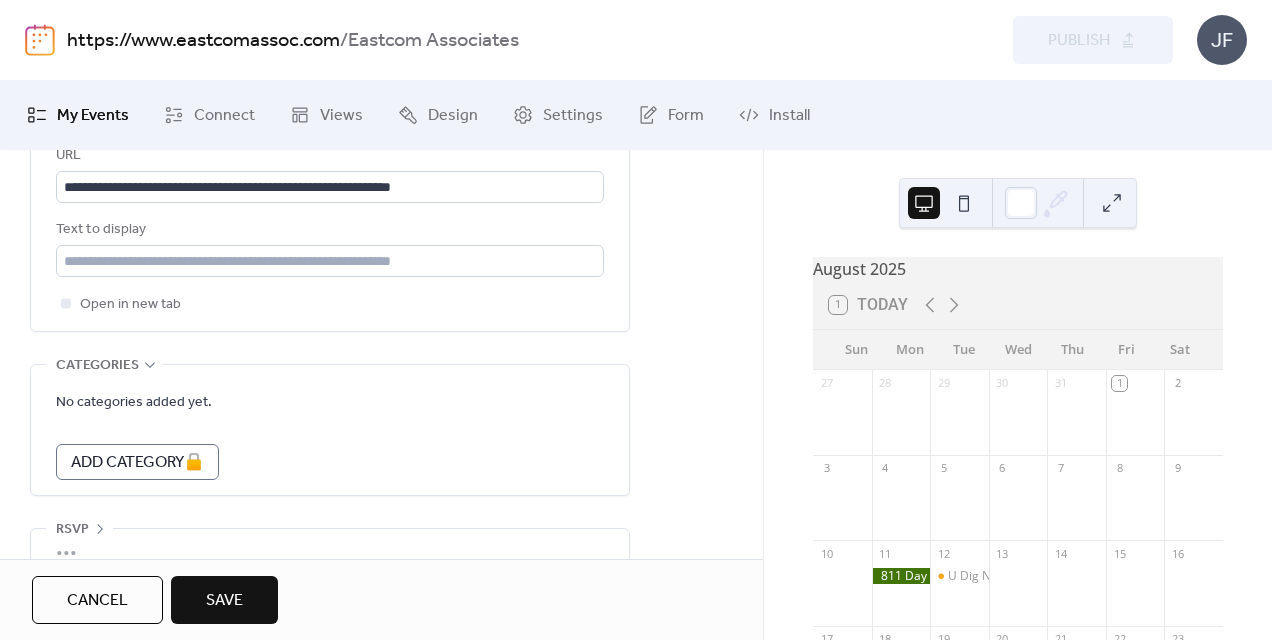 scroll, scrollTop: 1244, scrollLeft: 0, axis: vertical 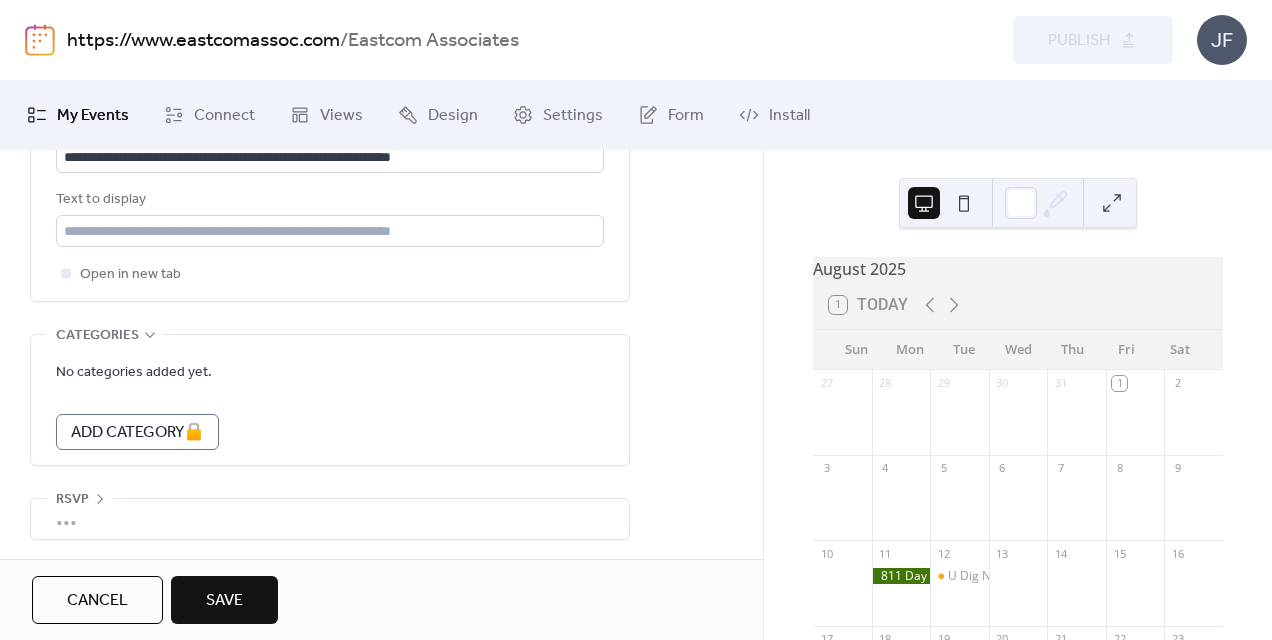 click on "Save" at bounding box center (224, 600) 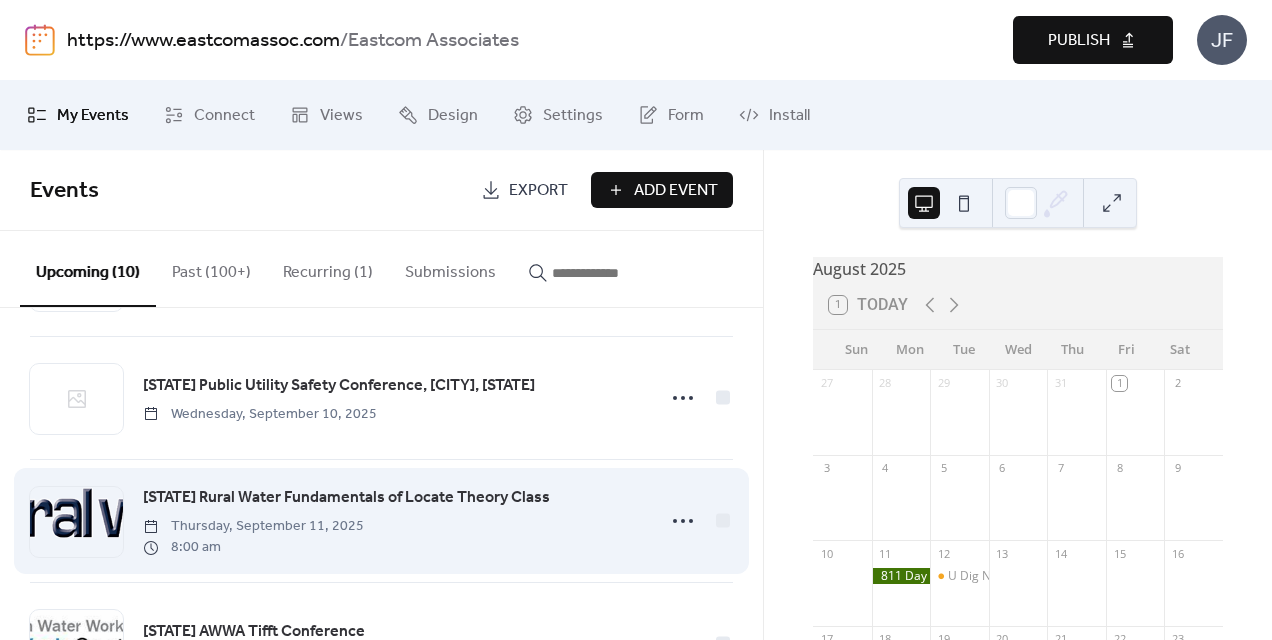 scroll, scrollTop: 400, scrollLeft: 0, axis: vertical 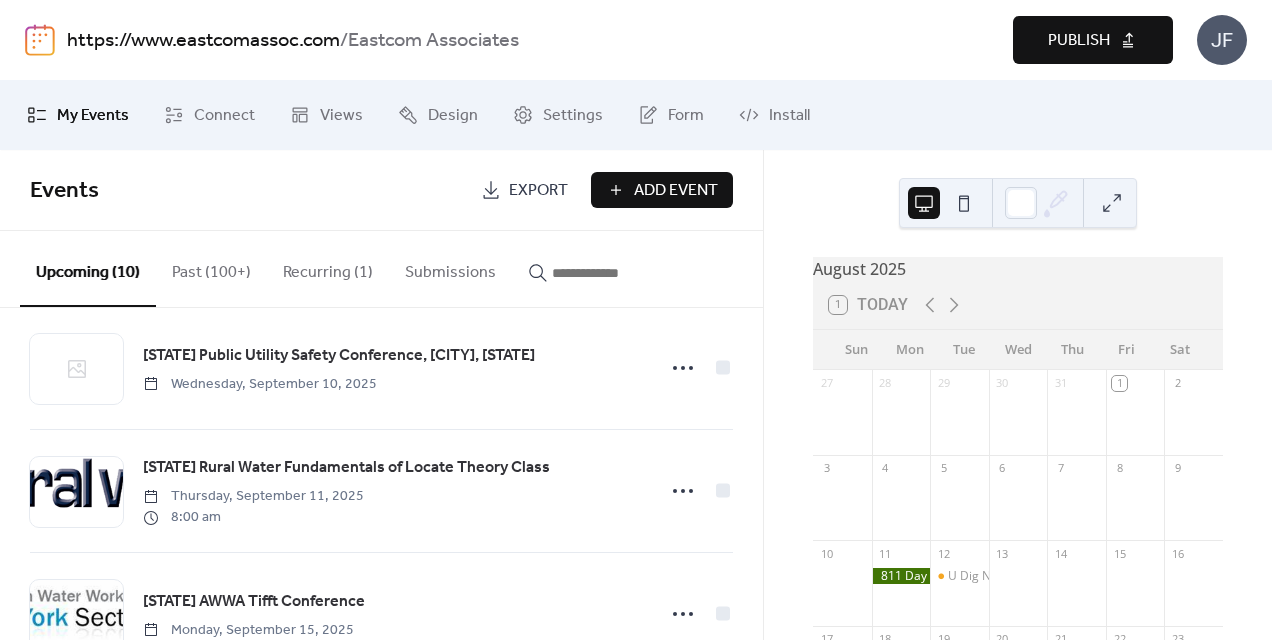 click on "Publish" at bounding box center [1079, 41] 